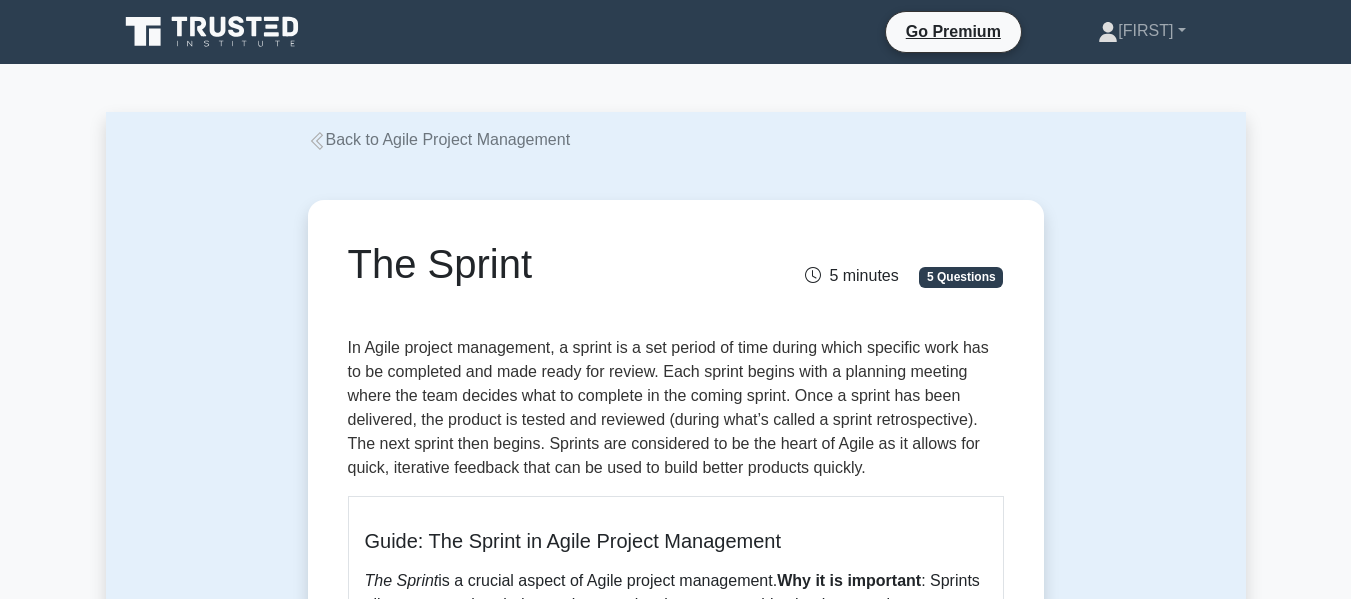 scroll, scrollTop: 1610, scrollLeft: 0, axis: vertical 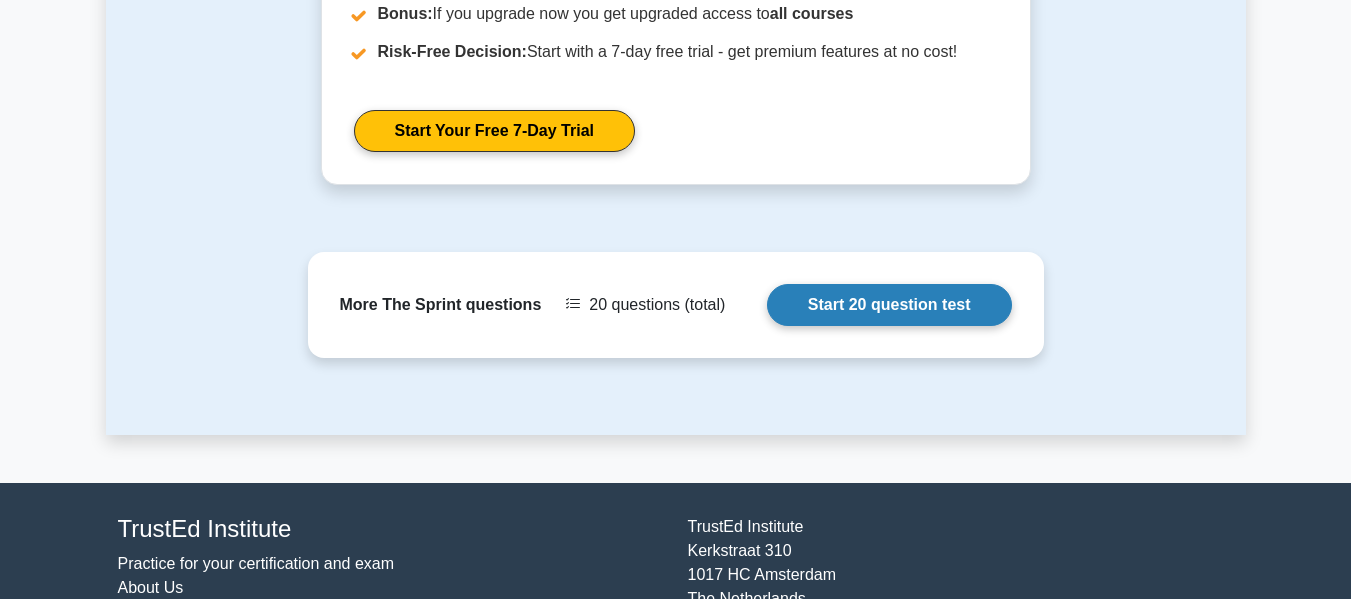 click on "Start 20 question test" at bounding box center (889, 305) 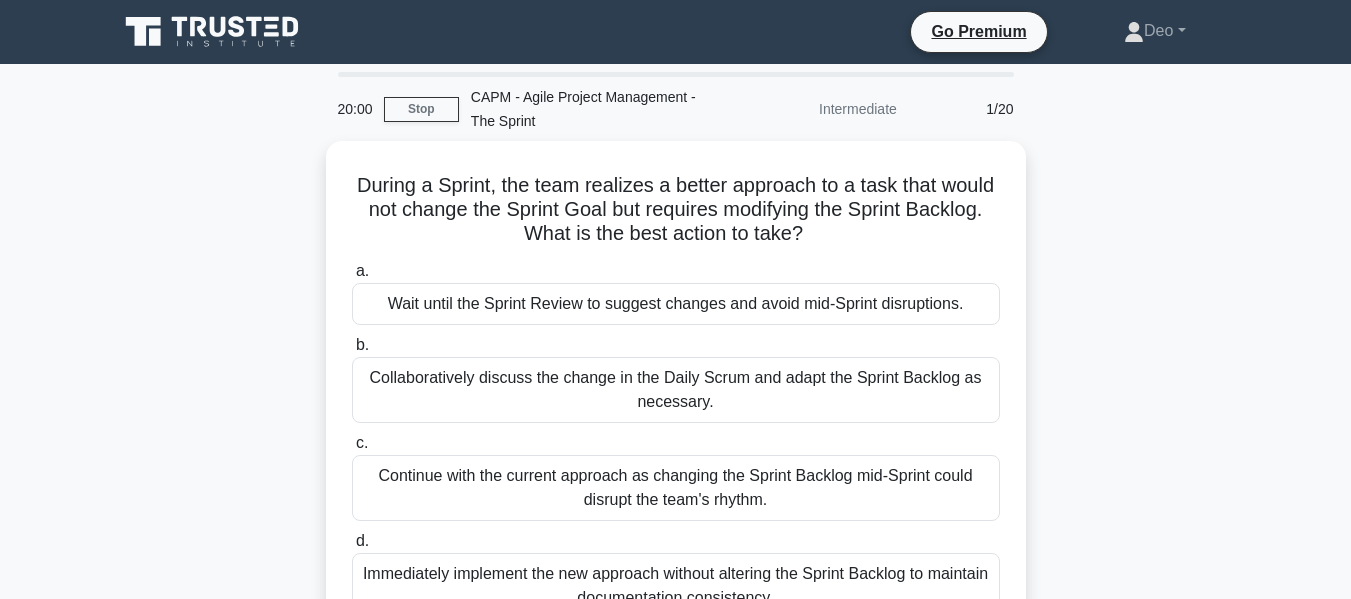 scroll, scrollTop: 0, scrollLeft: 0, axis: both 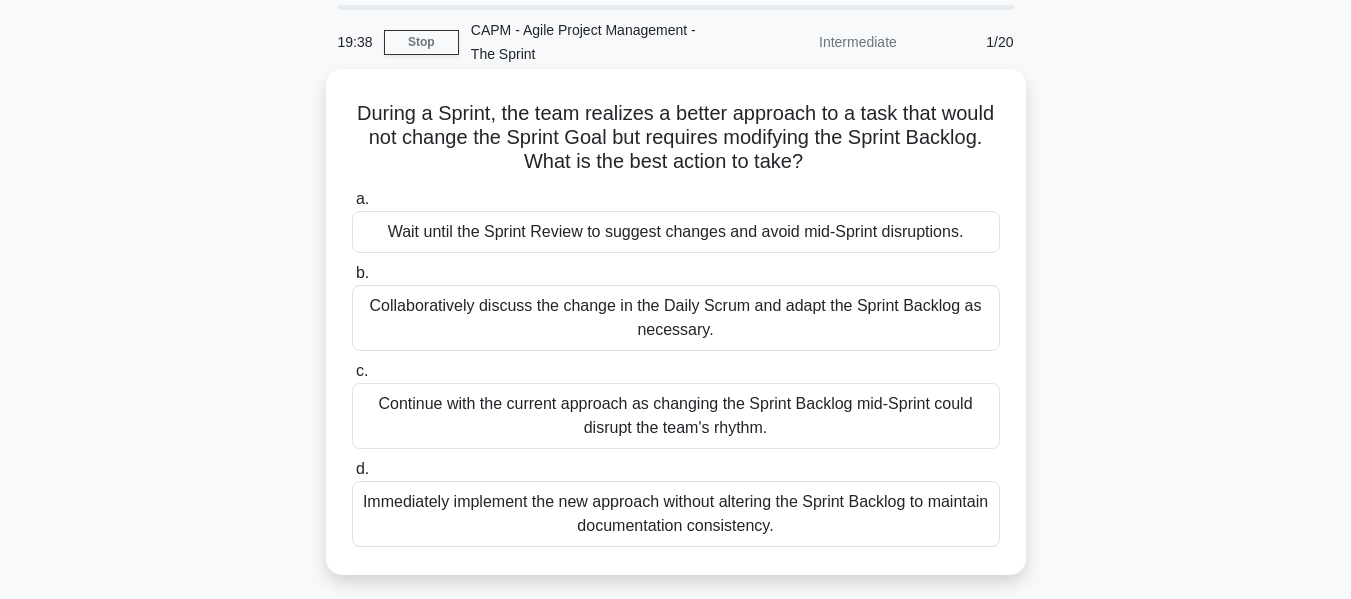 click on "Collaboratively discuss the change in the Daily Scrum and adapt the Sprint Backlog as necessary." at bounding box center (676, 318) 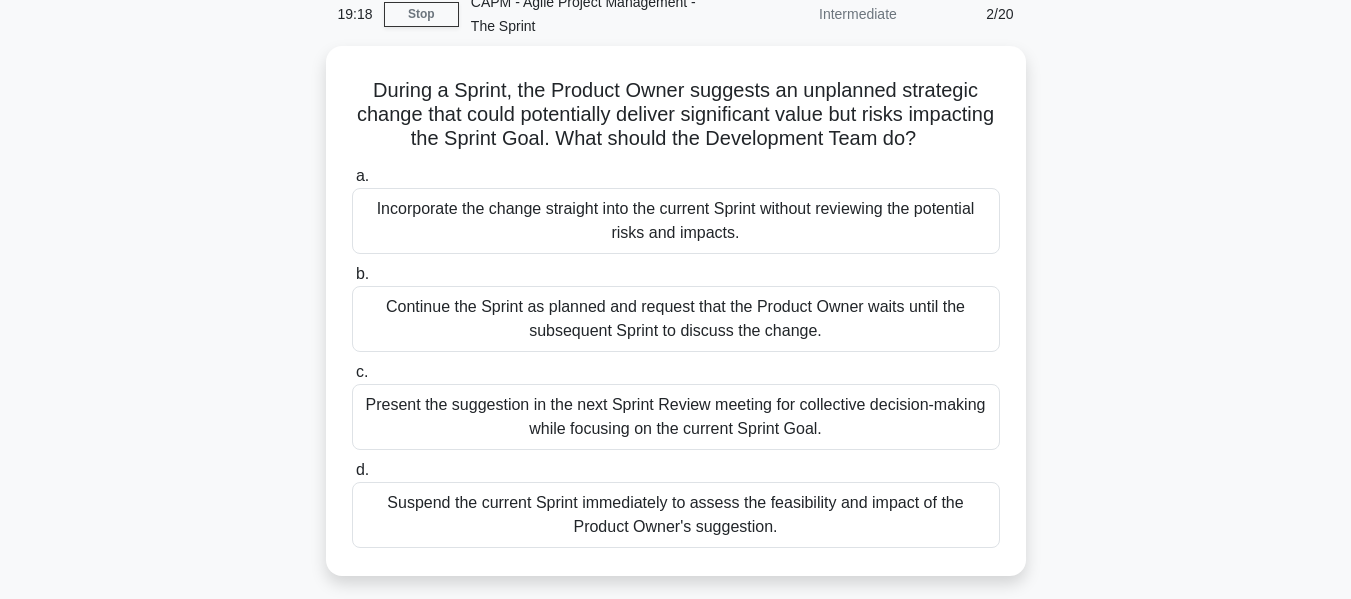 scroll, scrollTop: 97, scrollLeft: 0, axis: vertical 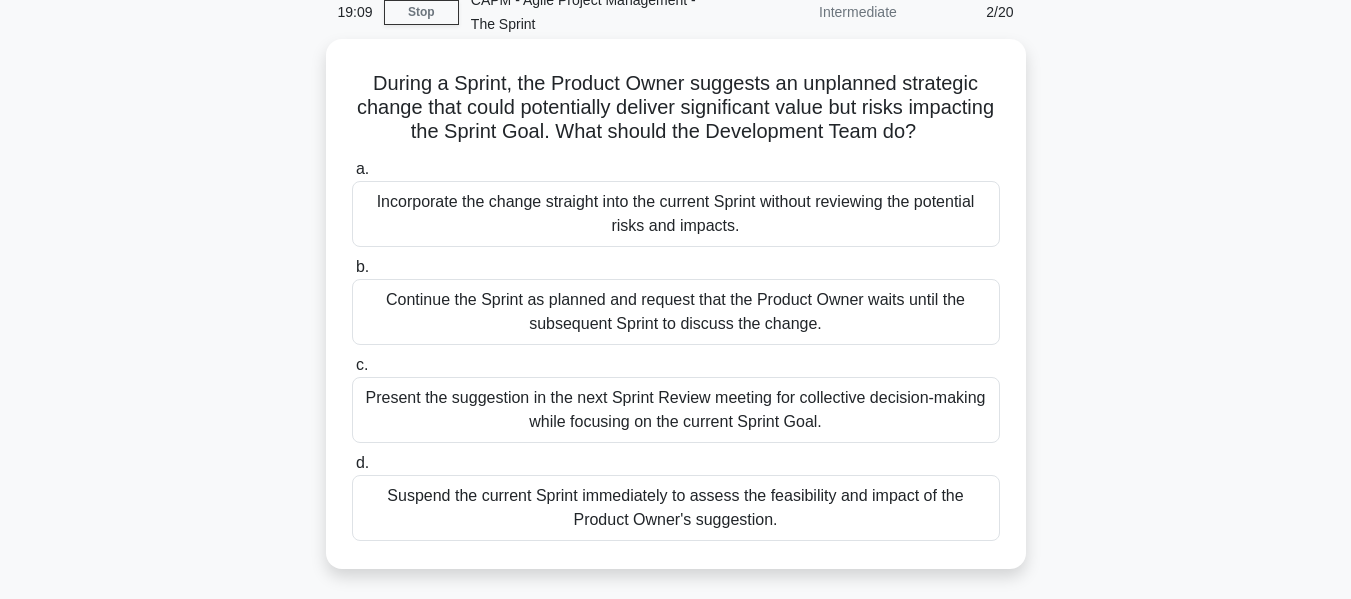 click on "Present the suggestion in the next Sprint Review meeting for collective decision-making while focusing on the current Sprint Goal." at bounding box center (676, 410) 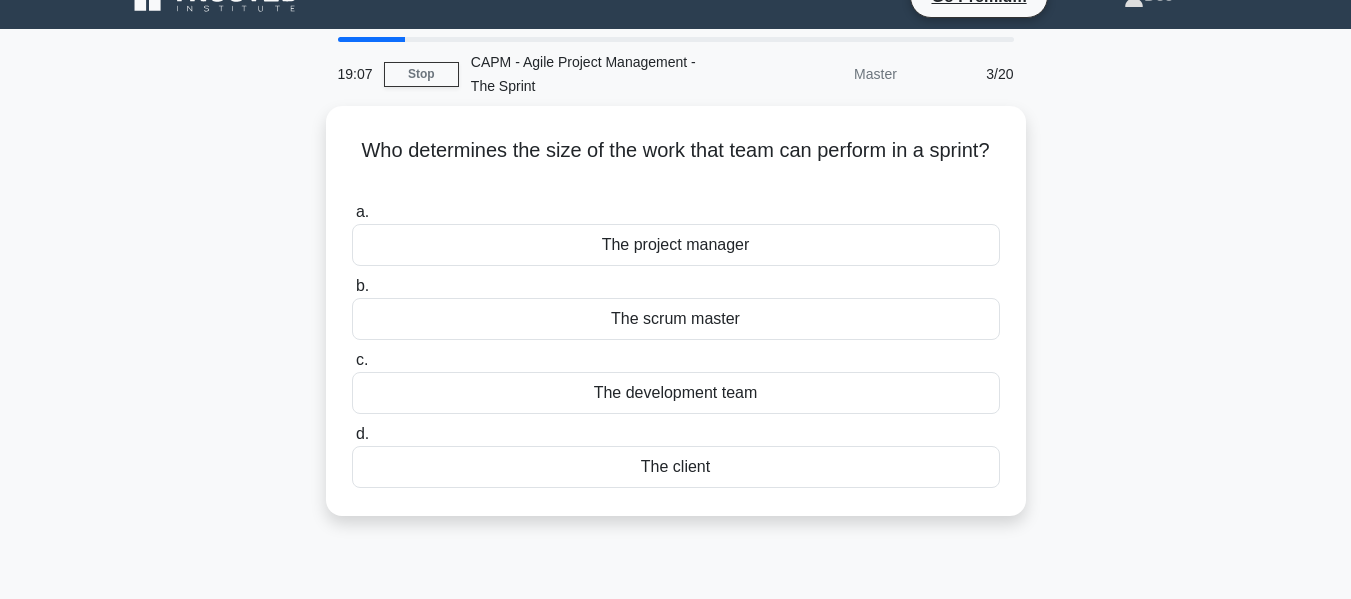 scroll, scrollTop: 36, scrollLeft: 0, axis: vertical 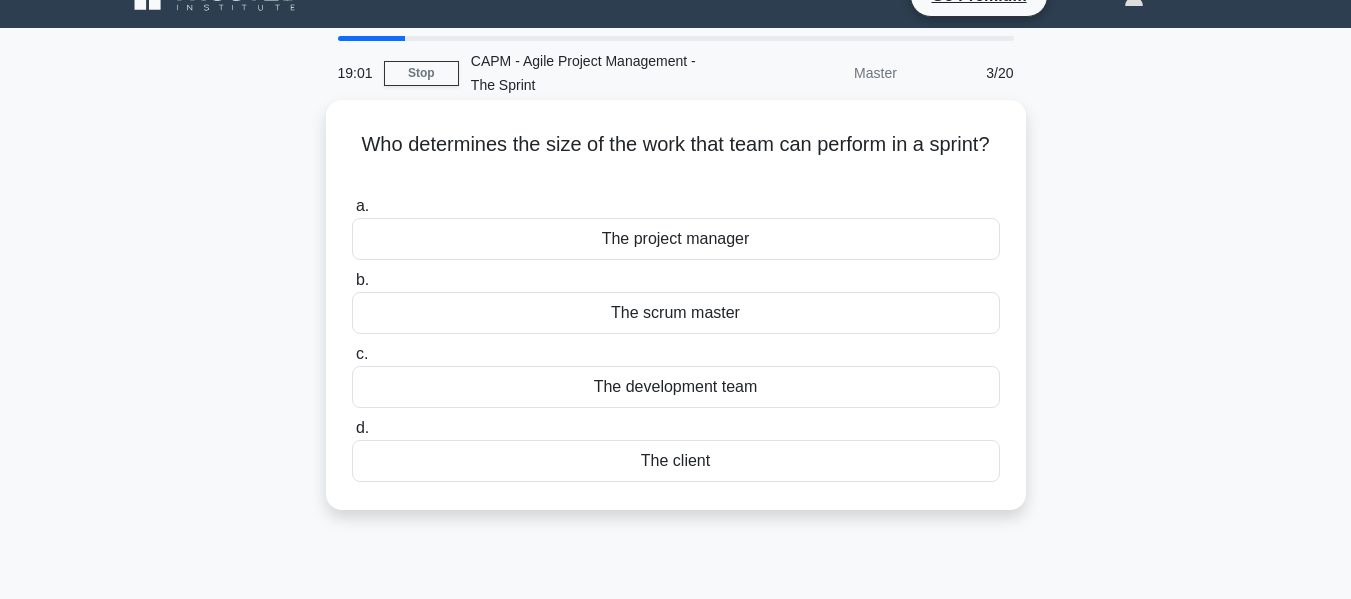 click on "Who determines the size of the work that team can perform in a sprint?
.spinner_0XTQ{transform-origin:center;animation:spinner_y6GP .75s linear infinite}@keyframes spinner_y6GP{100%{transform:rotate(360deg)}}" at bounding box center (676, 157) 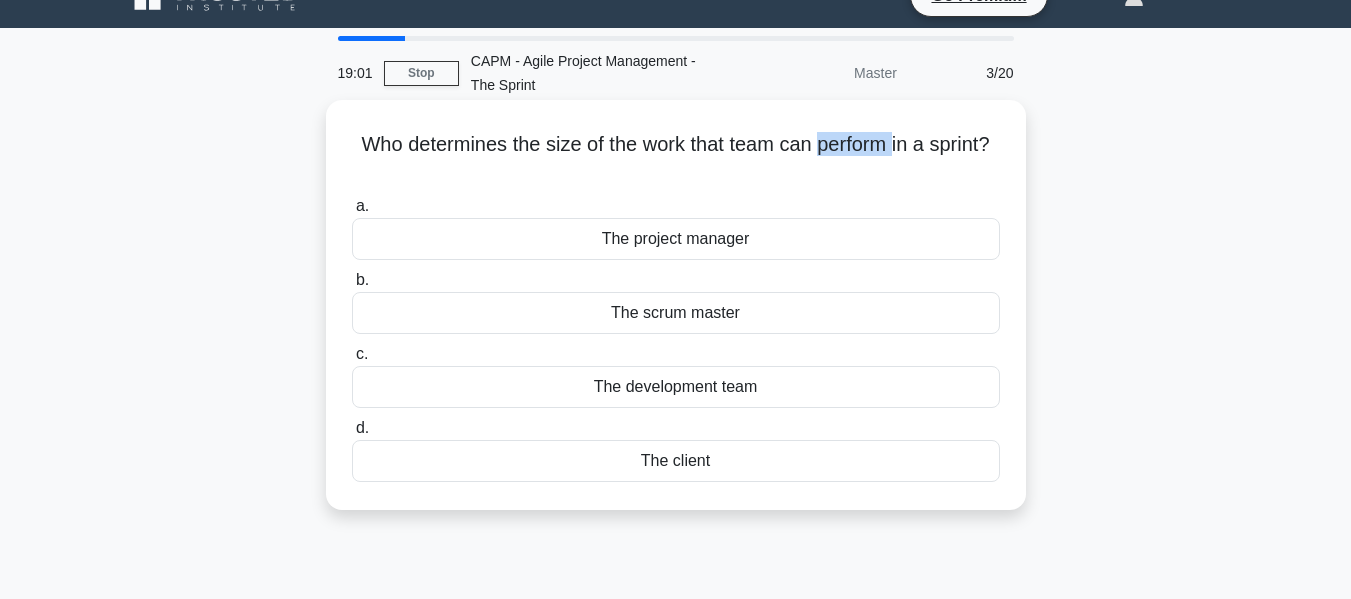 click on "Who determines the size of the work that team can perform in a sprint?
.spinner_0XTQ{transform-origin:center;animation:spinner_y6GP .75s linear infinite}@keyframes spinner_y6GP{100%{transform:rotate(360deg)}}" at bounding box center (676, 157) 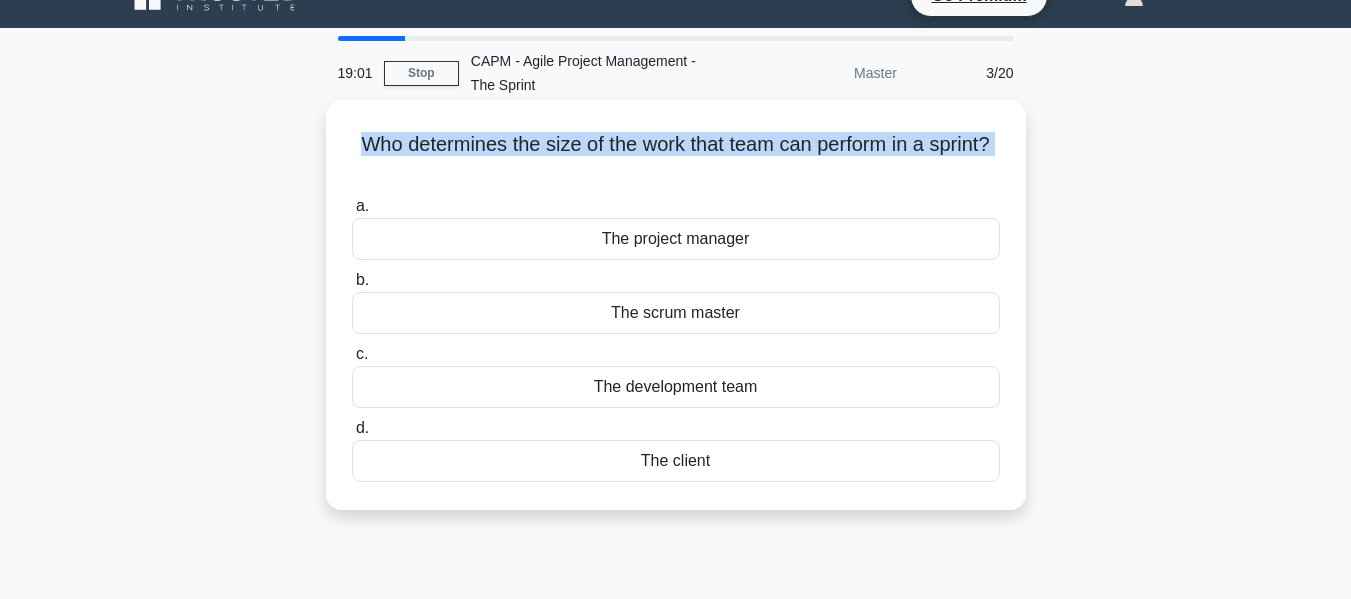 click on "Who determines the size of the work that team can perform in a sprint?
.spinner_0XTQ{transform-origin:center;animation:spinner_y6GP .75s linear infinite}@keyframes spinner_y6GP{100%{transform:rotate(360deg)}}" at bounding box center (676, 157) 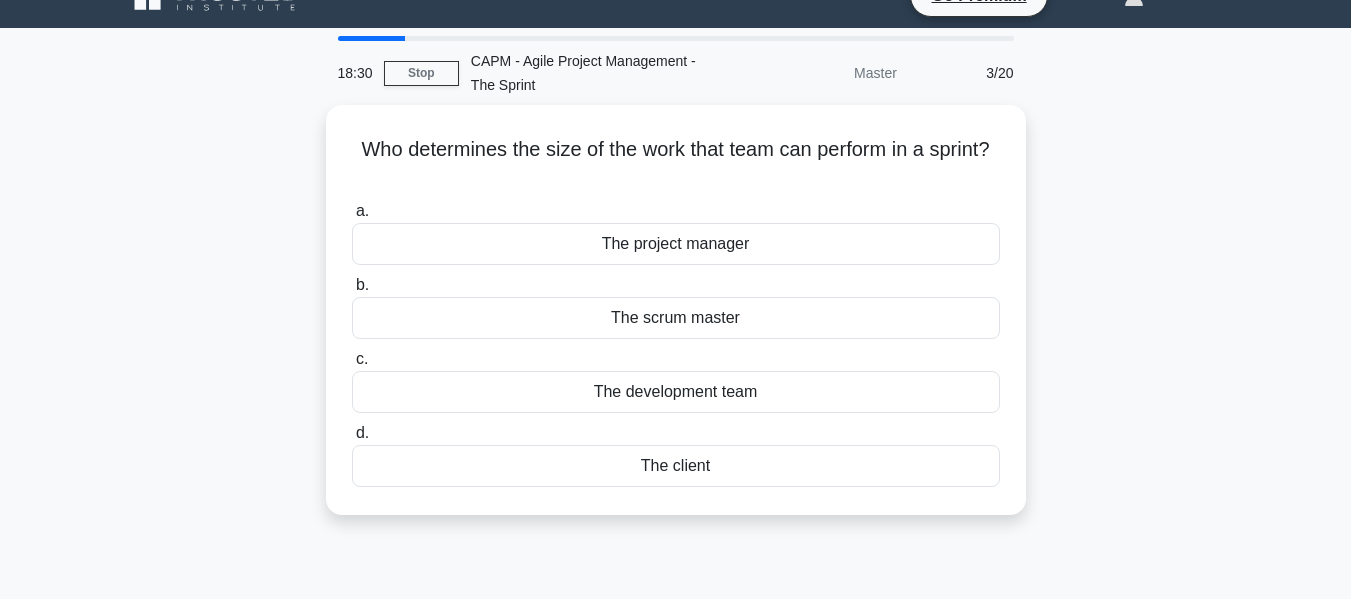 click on "Who determines the size of the work that team can perform in a sprint?
.spinner_0XTQ{transform-origin:center;animation:spinner_y6GP .75s linear infinite}@keyframes spinner_y6GP{100%{transform:rotate(360deg)}}
a.
The project manager
b.
c." at bounding box center (676, 322) 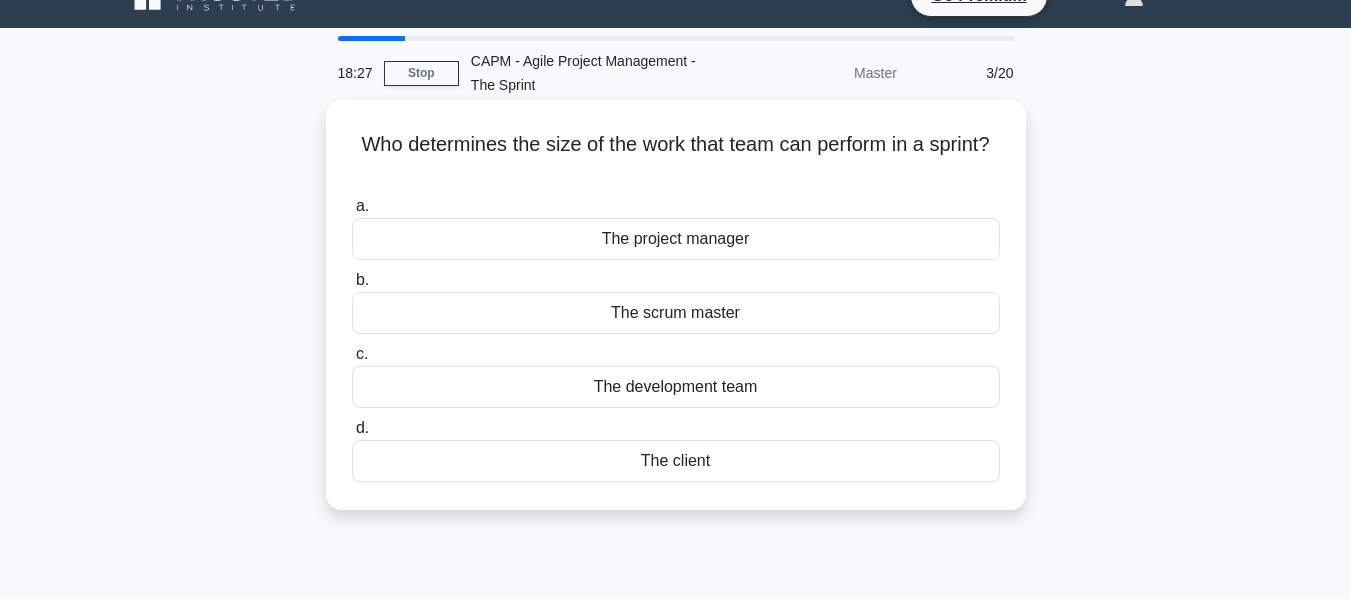 click on "The development team" at bounding box center [676, 387] 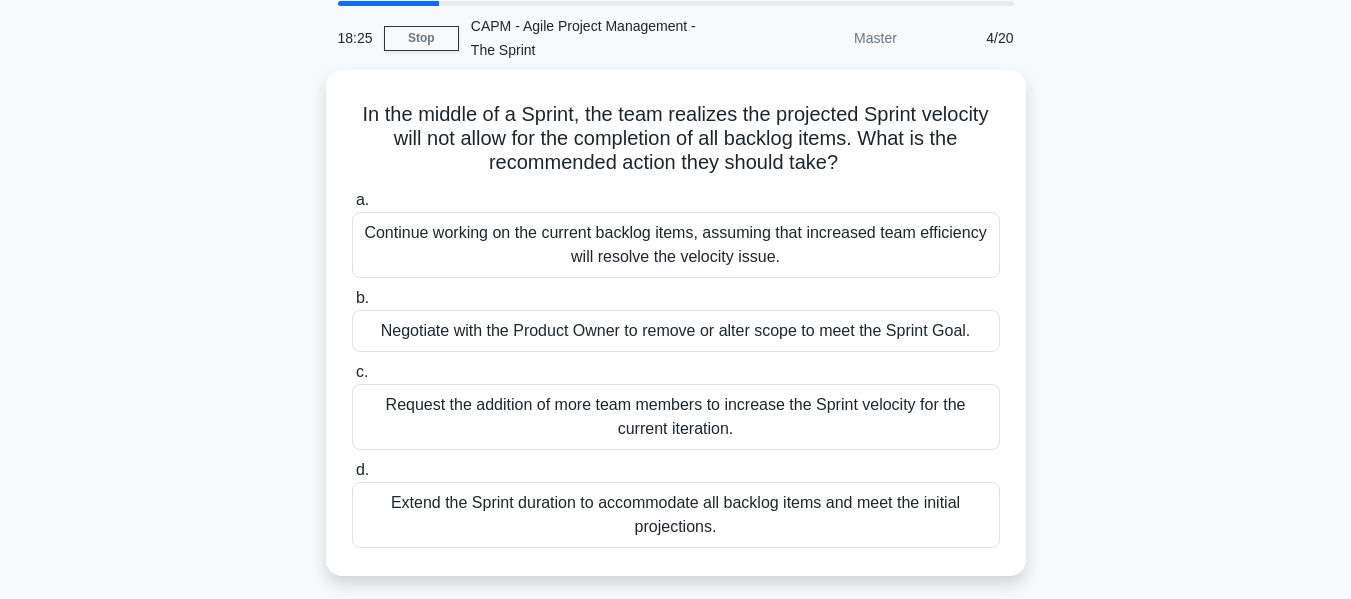 scroll, scrollTop: 75, scrollLeft: 0, axis: vertical 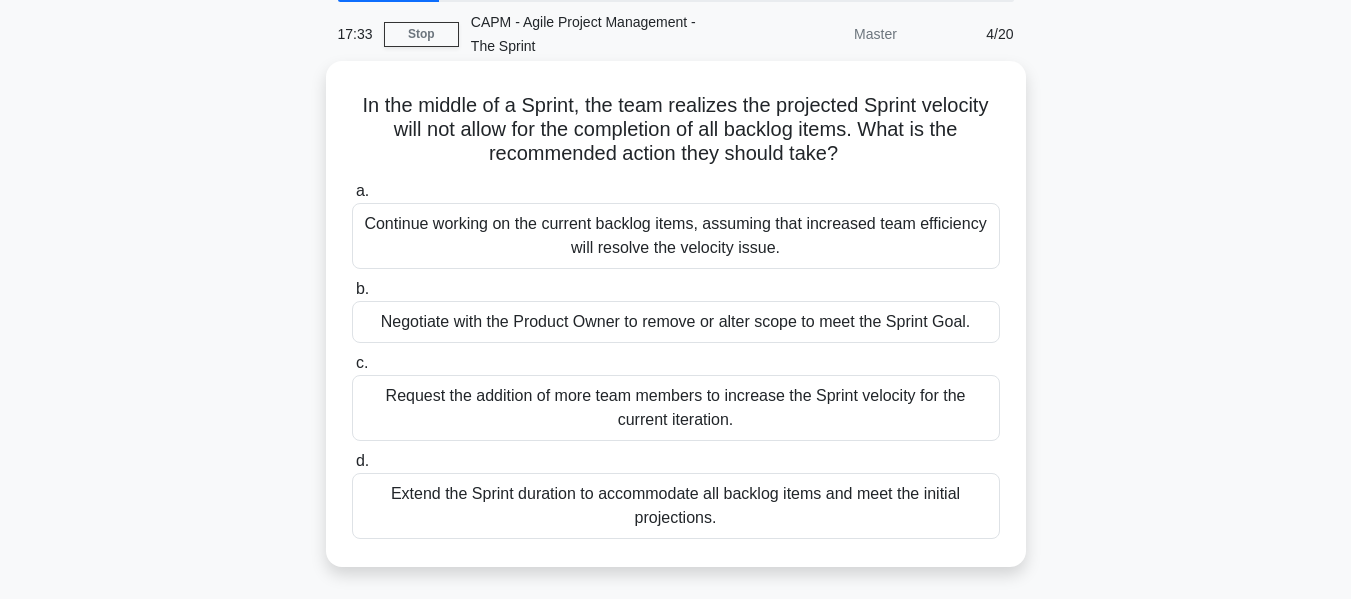 click on "Extend the Sprint duration to accommodate all backlog items and meet the initial projections." at bounding box center [676, 506] 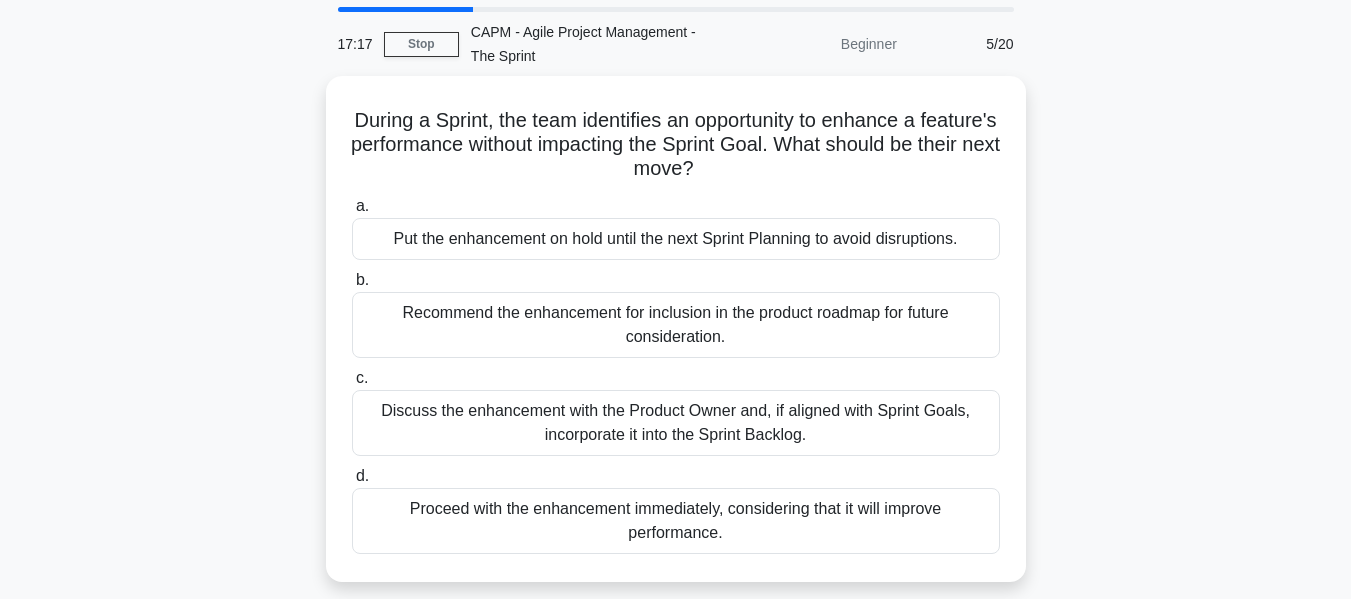 scroll, scrollTop: 68, scrollLeft: 0, axis: vertical 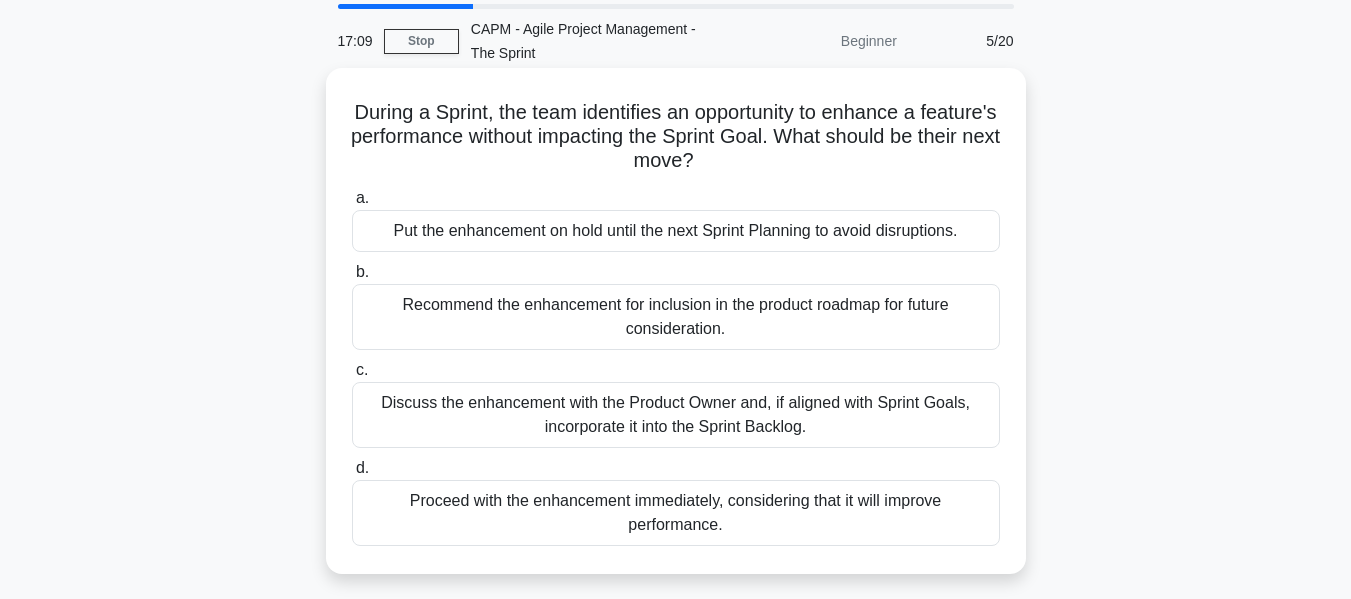 click on "Discuss the enhancement with the Product Owner and, if aligned with Sprint Goals, incorporate it into the Sprint Backlog." at bounding box center [676, 415] 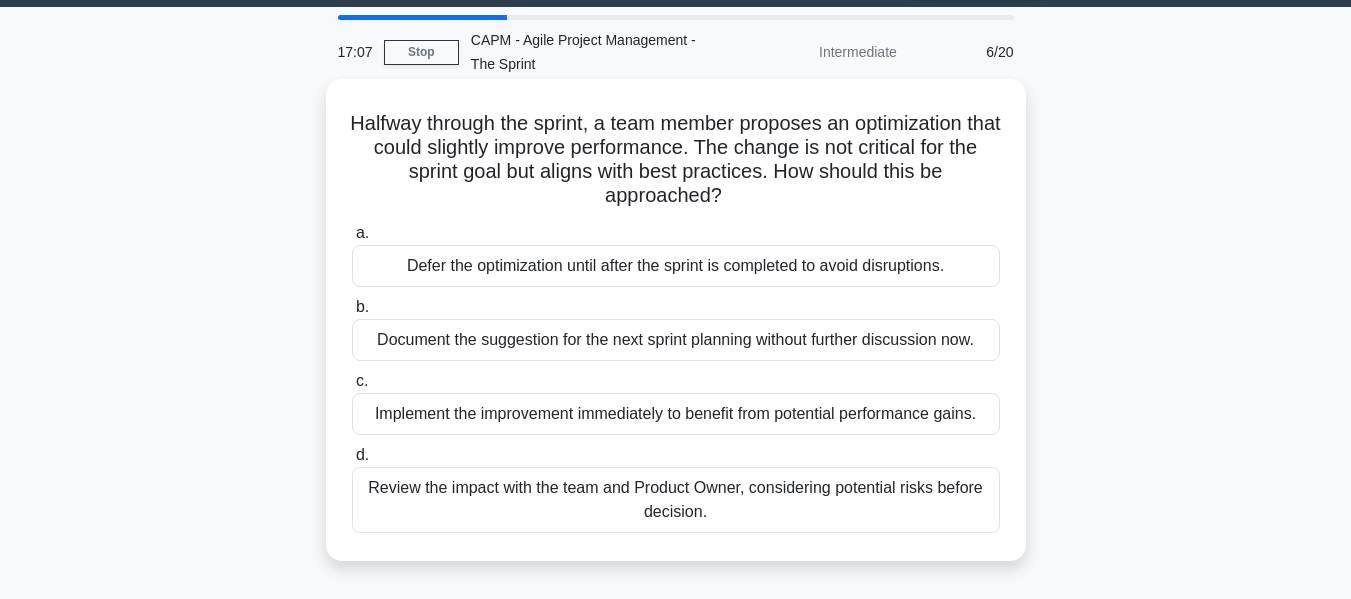 scroll, scrollTop: 60, scrollLeft: 0, axis: vertical 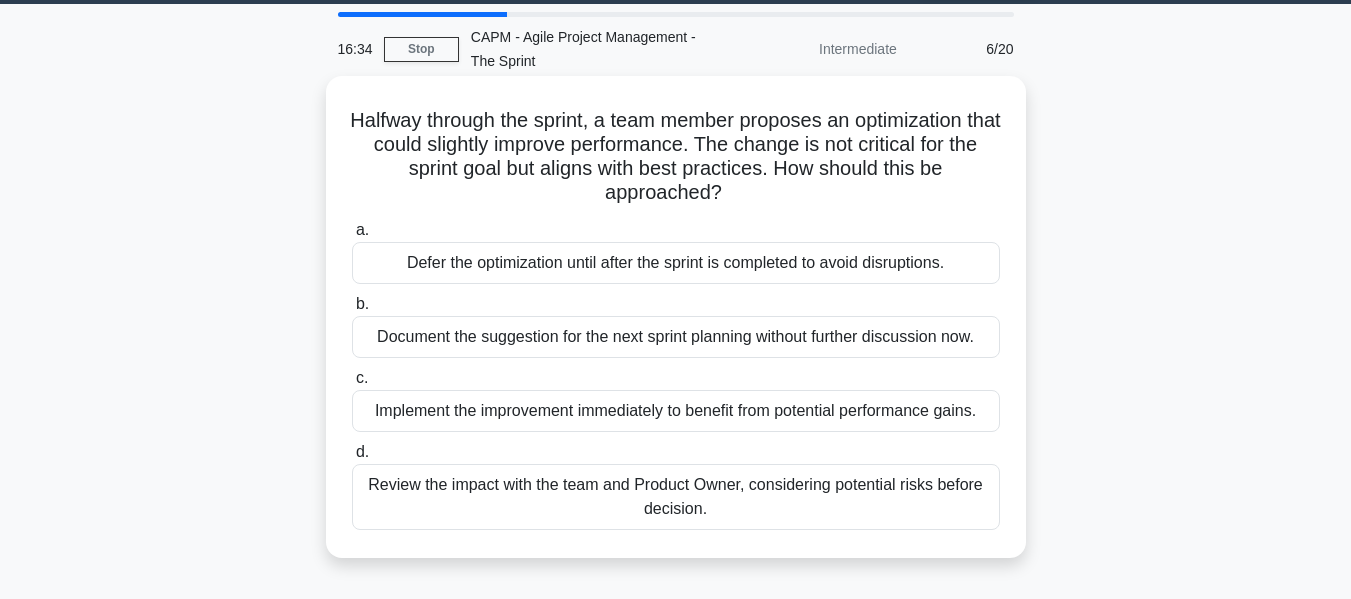 click on "Review the impact with the team and Product Owner, considering potential risks before decision." at bounding box center [676, 497] 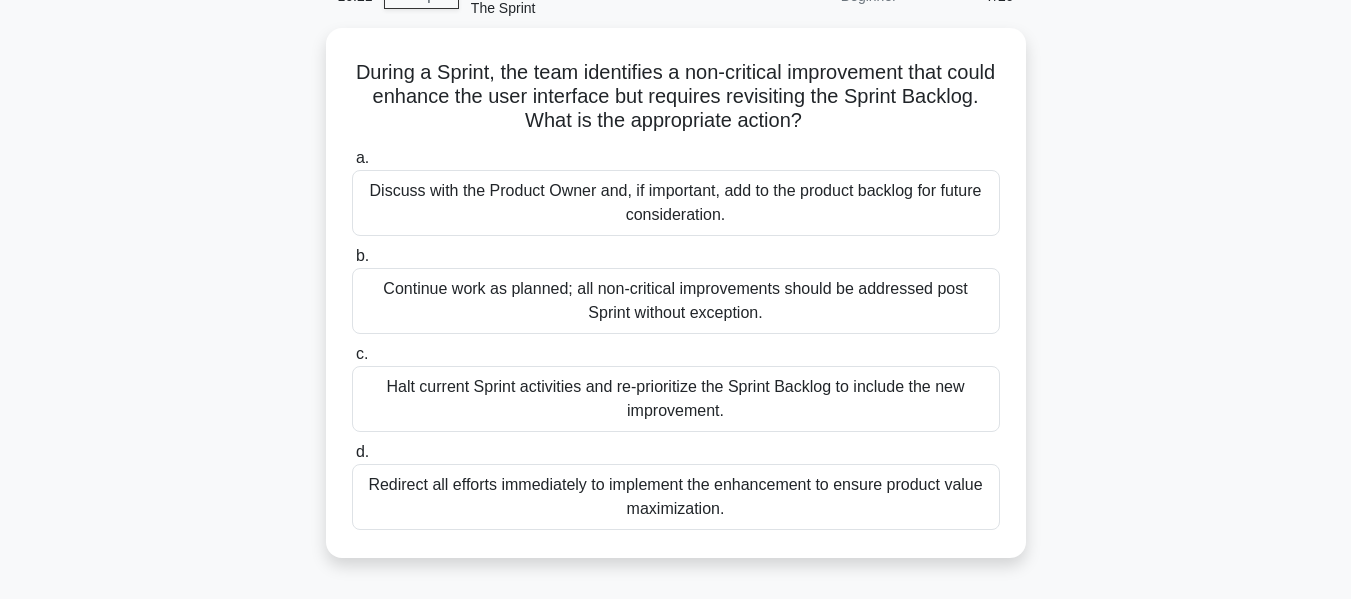 scroll, scrollTop: 116, scrollLeft: 0, axis: vertical 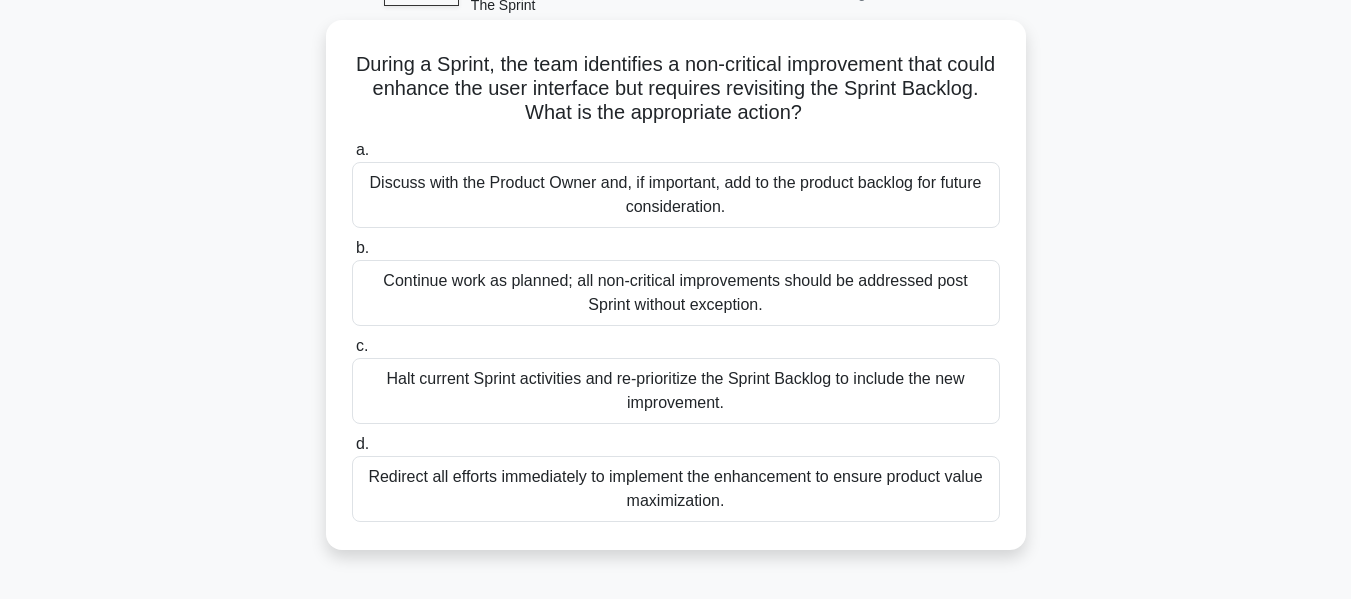 click on "Continue work as planned; all non-critical improvements should be addressed post Sprint without exception." at bounding box center (676, 293) 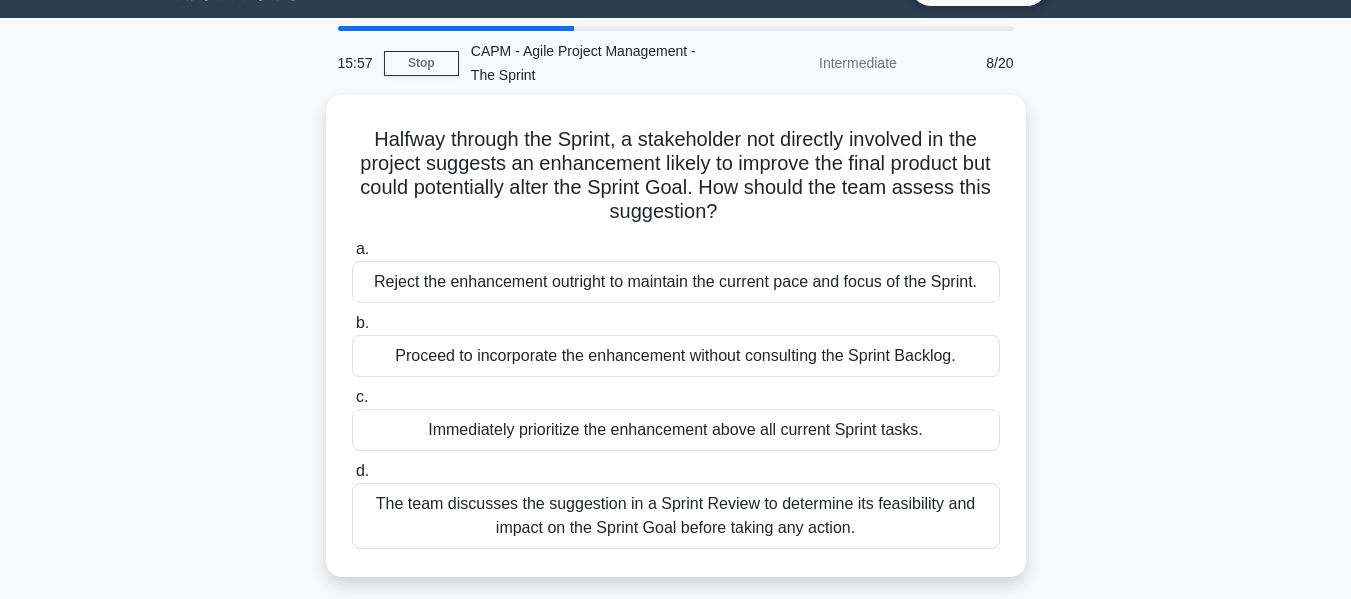 scroll, scrollTop: 48, scrollLeft: 0, axis: vertical 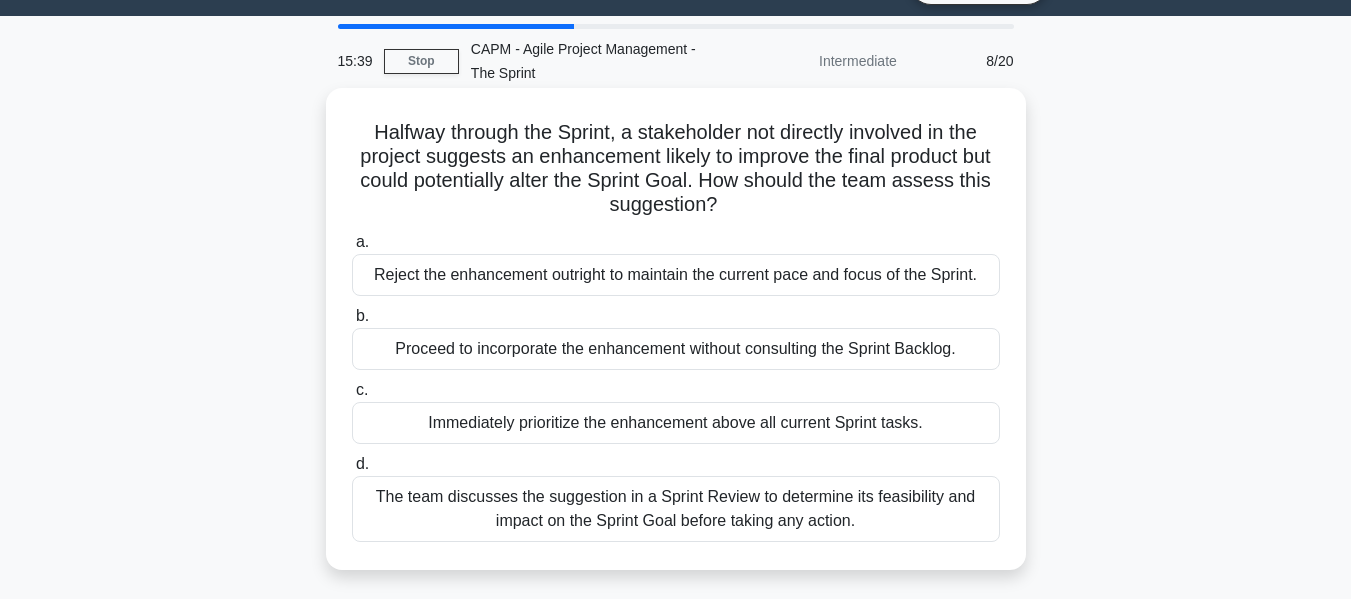 click on "The team discusses the suggestion in a Sprint Review to determine its feasibility and impact on the Sprint Goal before taking any action." at bounding box center [676, 509] 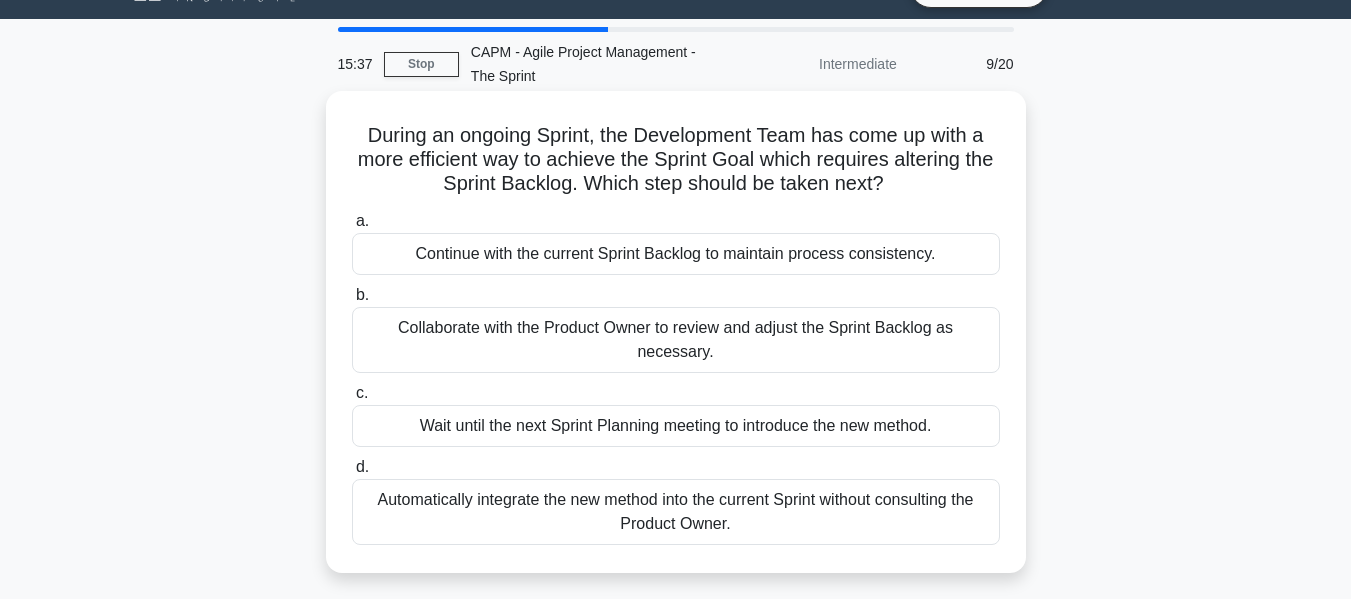 scroll, scrollTop: 48, scrollLeft: 0, axis: vertical 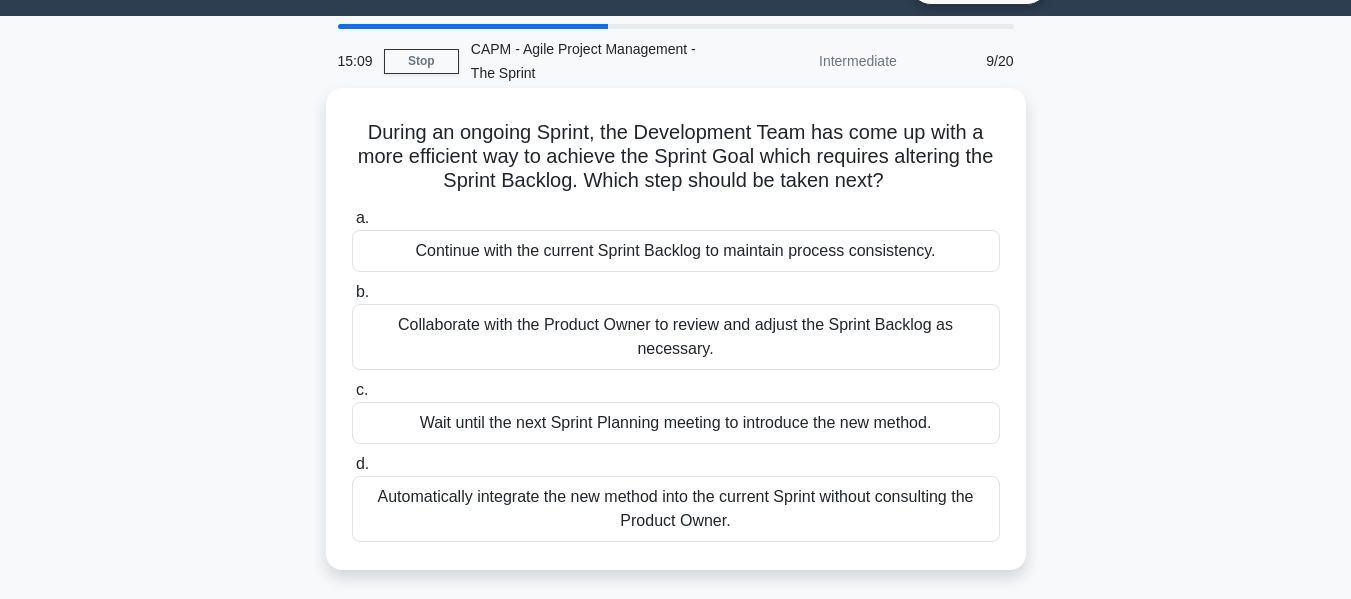 click on "Collaborate with the Product Owner to review and adjust the Sprint Backlog as necessary." at bounding box center (676, 337) 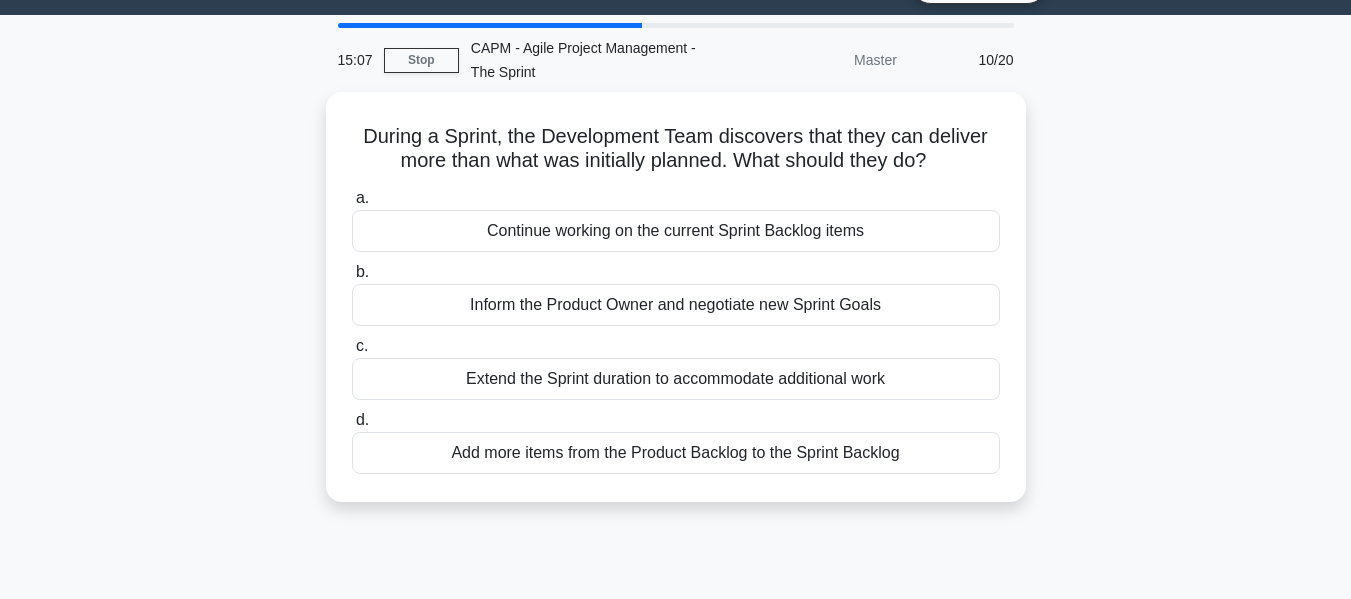 scroll, scrollTop: 53, scrollLeft: 0, axis: vertical 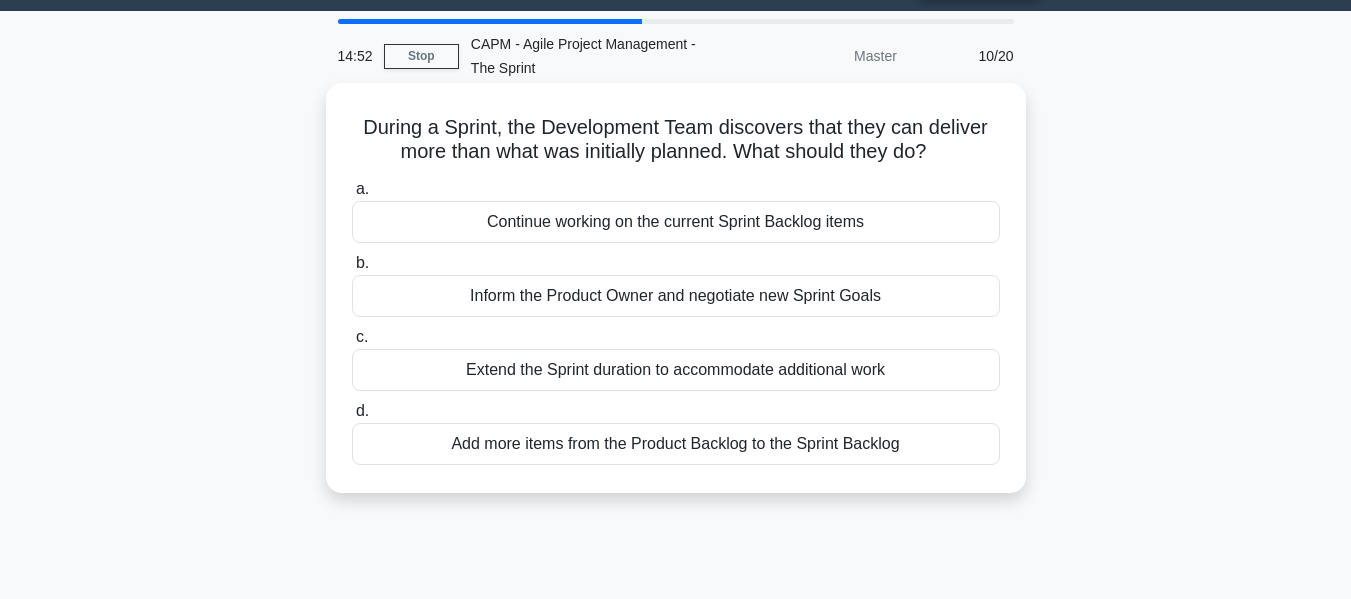 click on "Inform the Product Owner and negotiate new Sprint Goals" at bounding box center [676, 296] 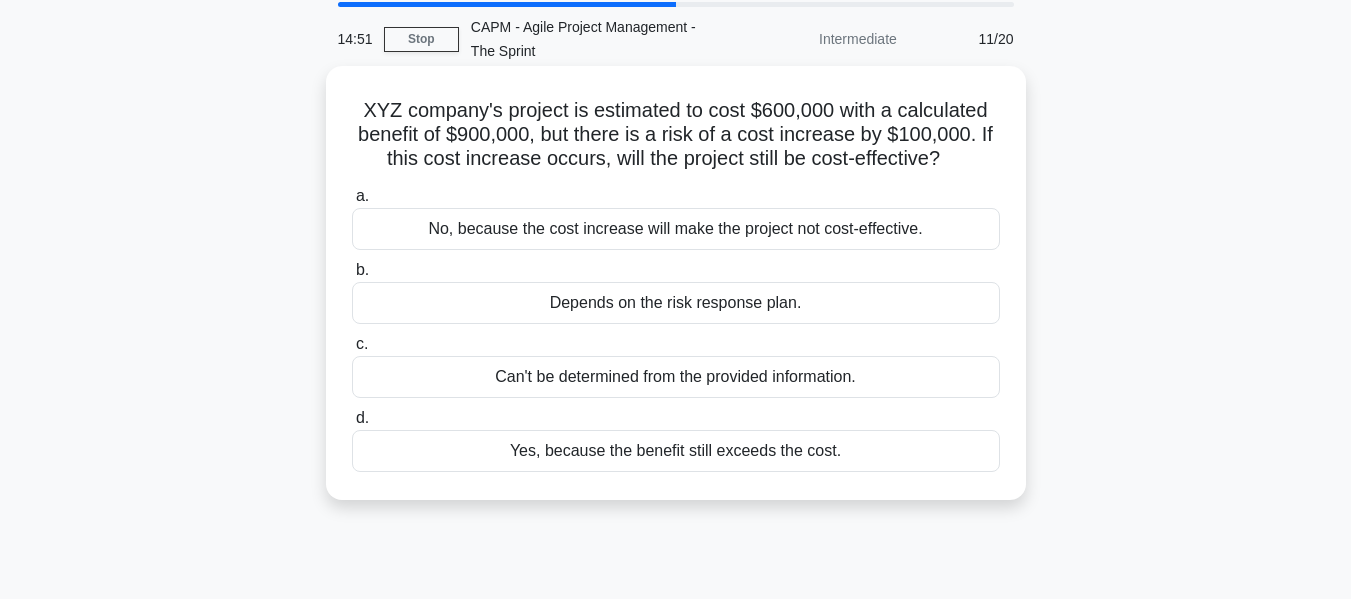 scroll, scrollTop: 72, scrollLeft: 0, axis: vertical 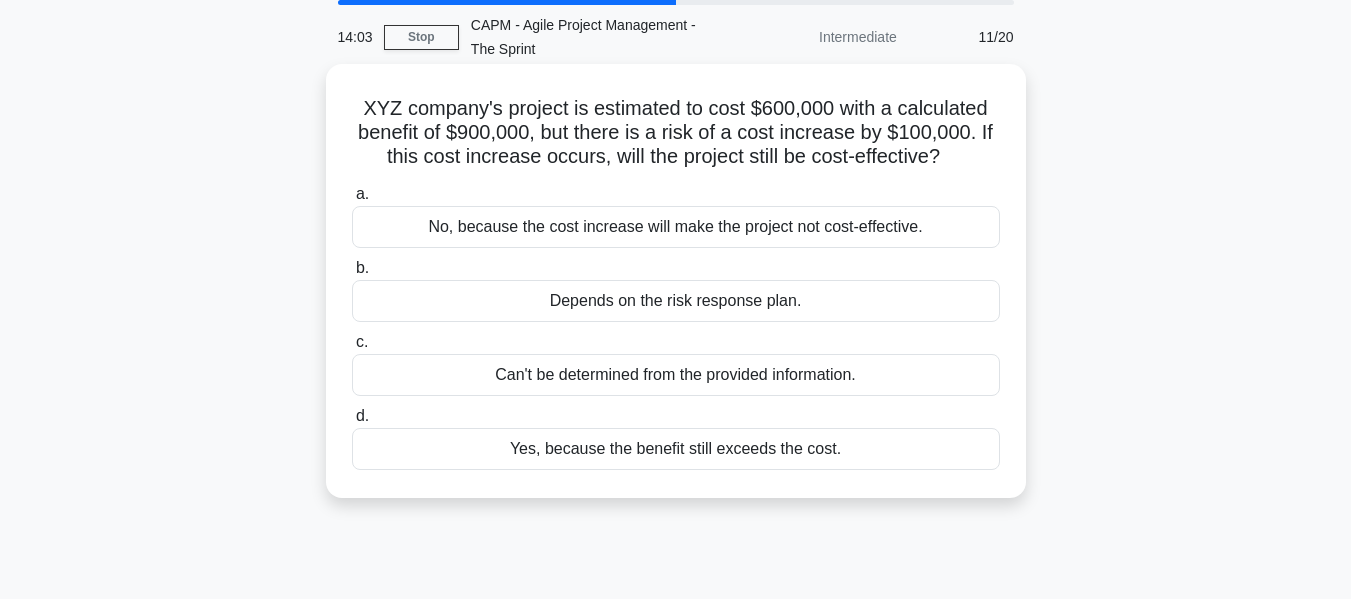 click on "Yes, because the benefit still exceeds the cost." at bounding box center [676, 449] 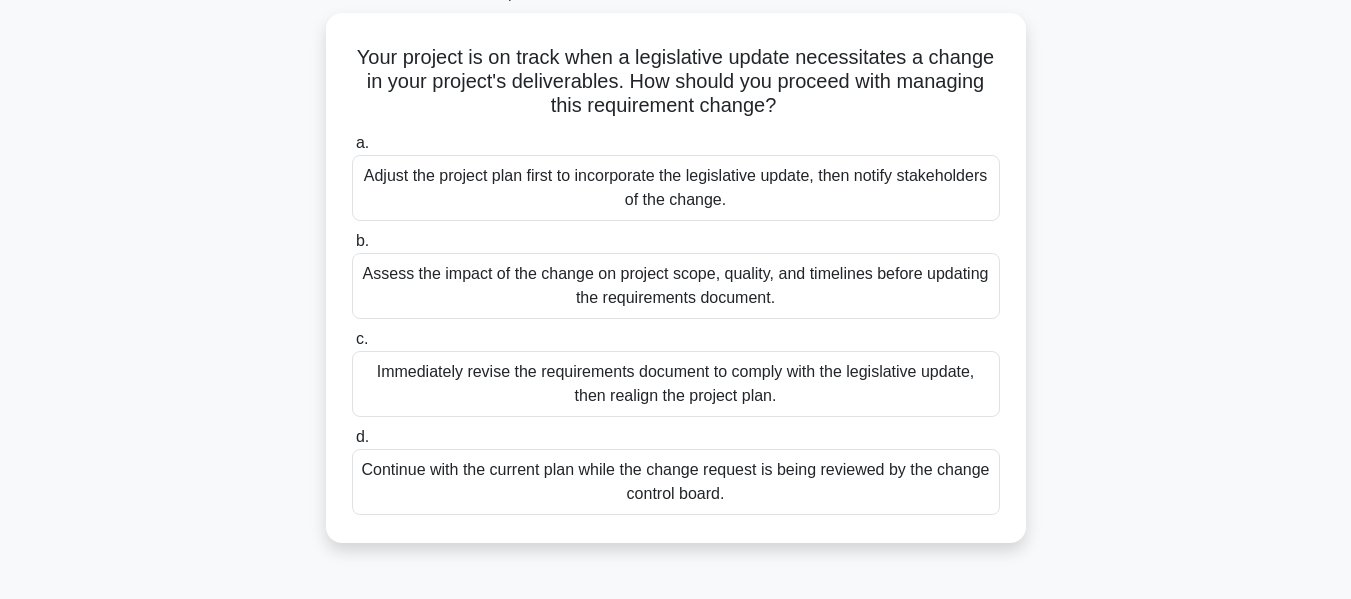 scroll, scrollTop: 129, scrollLeft: 0, axis: vertical 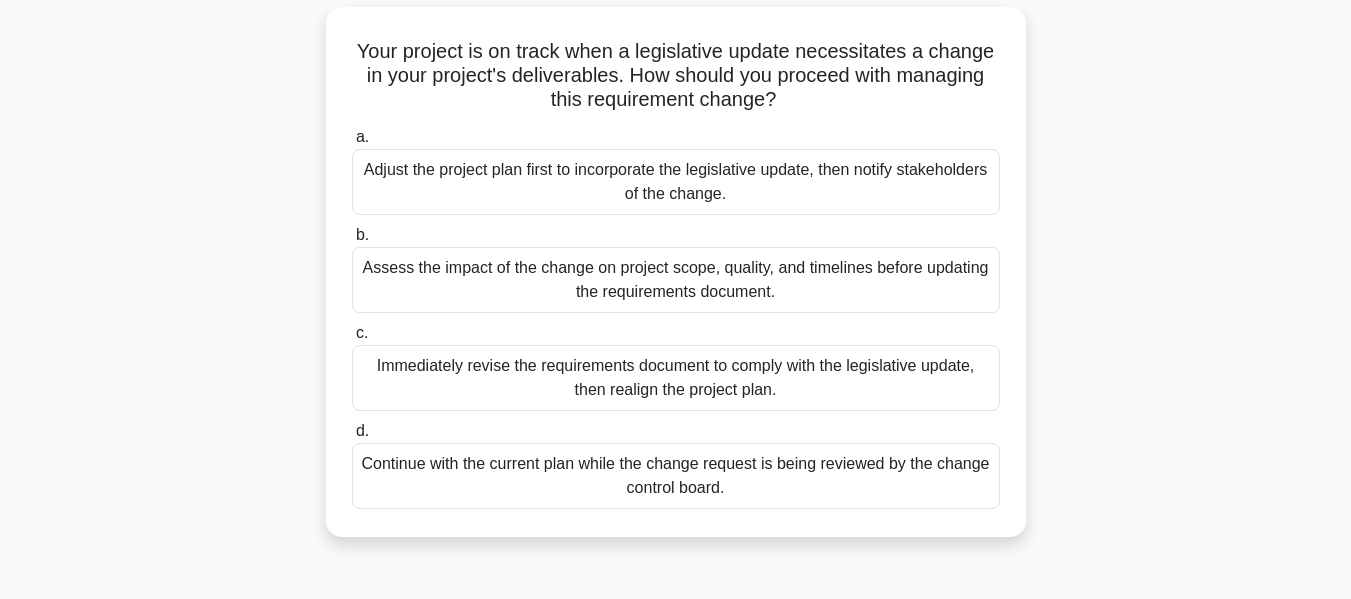 click on "Assess the impact of the change on project scope, quality, and timelines before updating the requirements document." at bounding box center (676, 280) 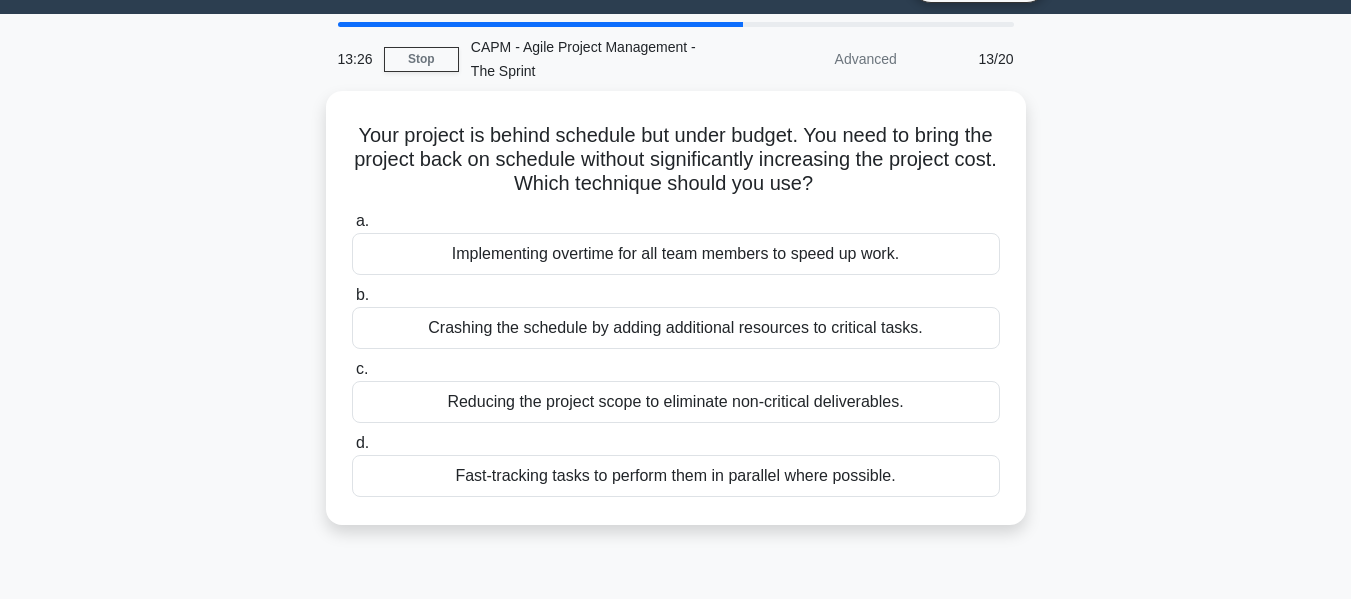 scroll, scrollTop: 51, scrollLeft: 0, axis: vertical 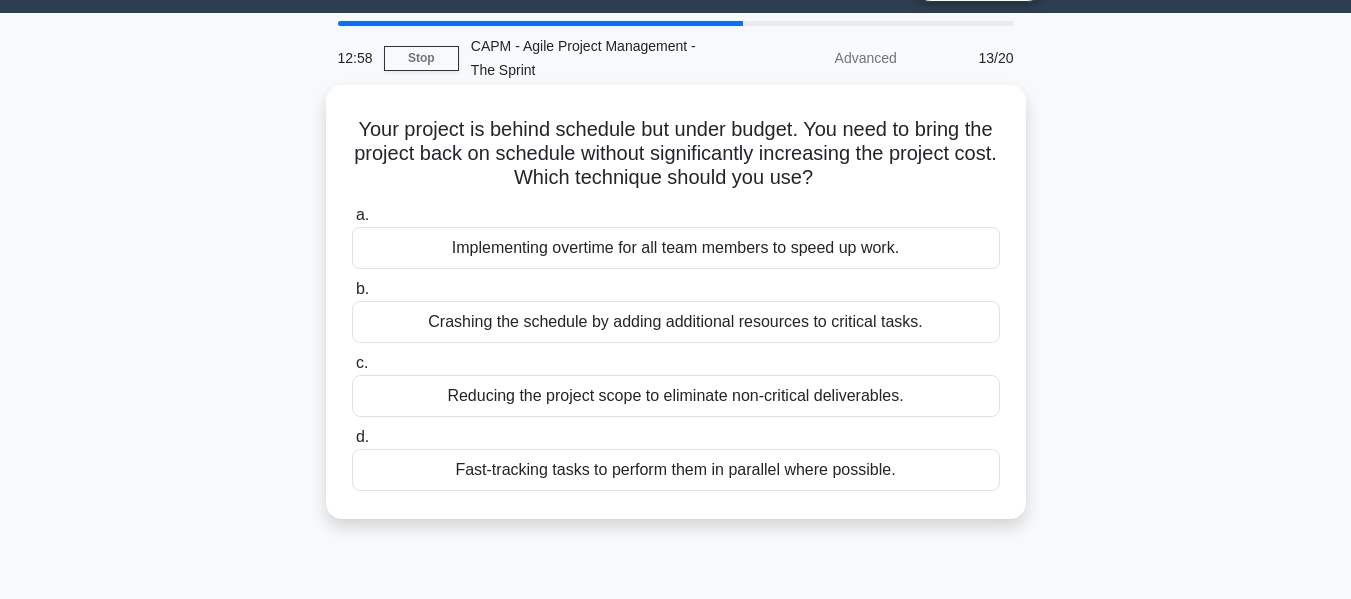 click on "Fast-tracking tasks to perform them in parallel where possible." at bounding box center (676, 470) 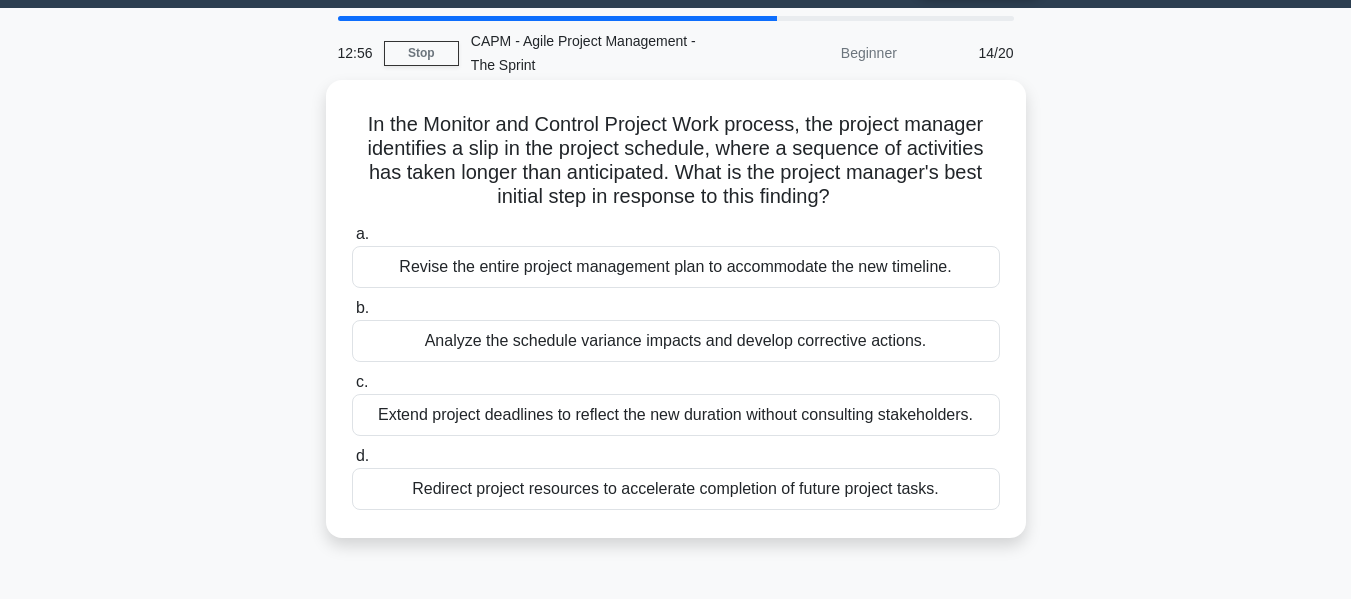 scroll, scrollTop: 58, scrollLeft: 0, axis: vertical 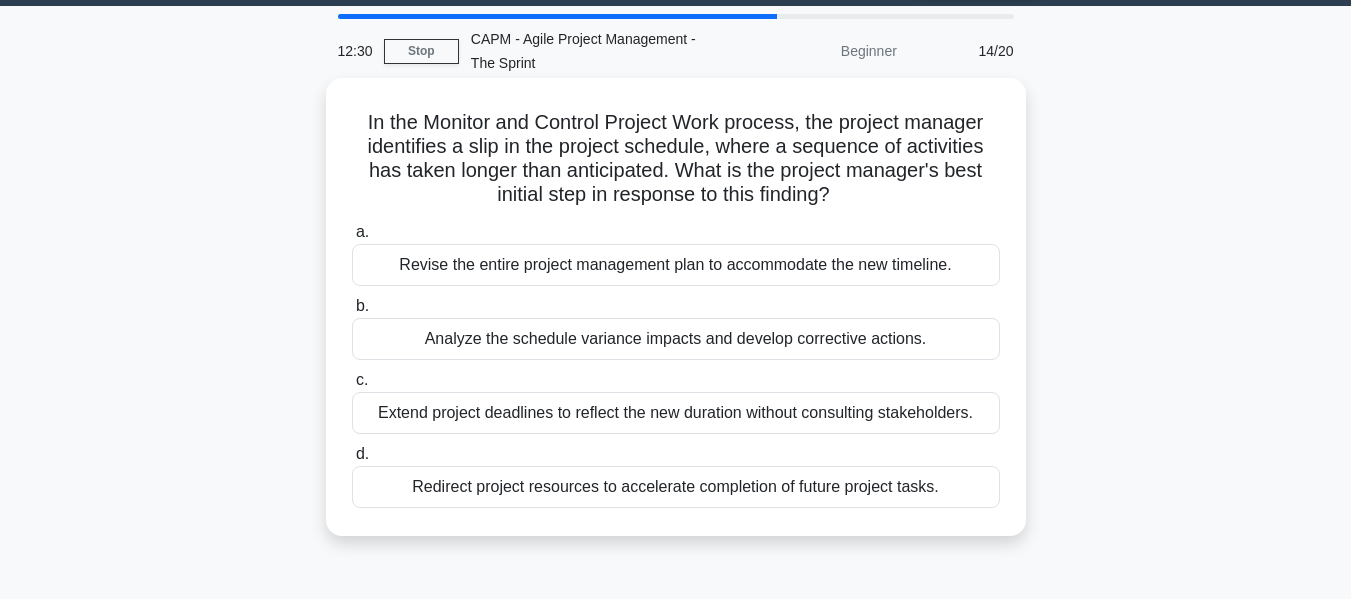 click on "Analyze the schedule variance impacts and develop corrective actions." at bounding box center (676, 339) 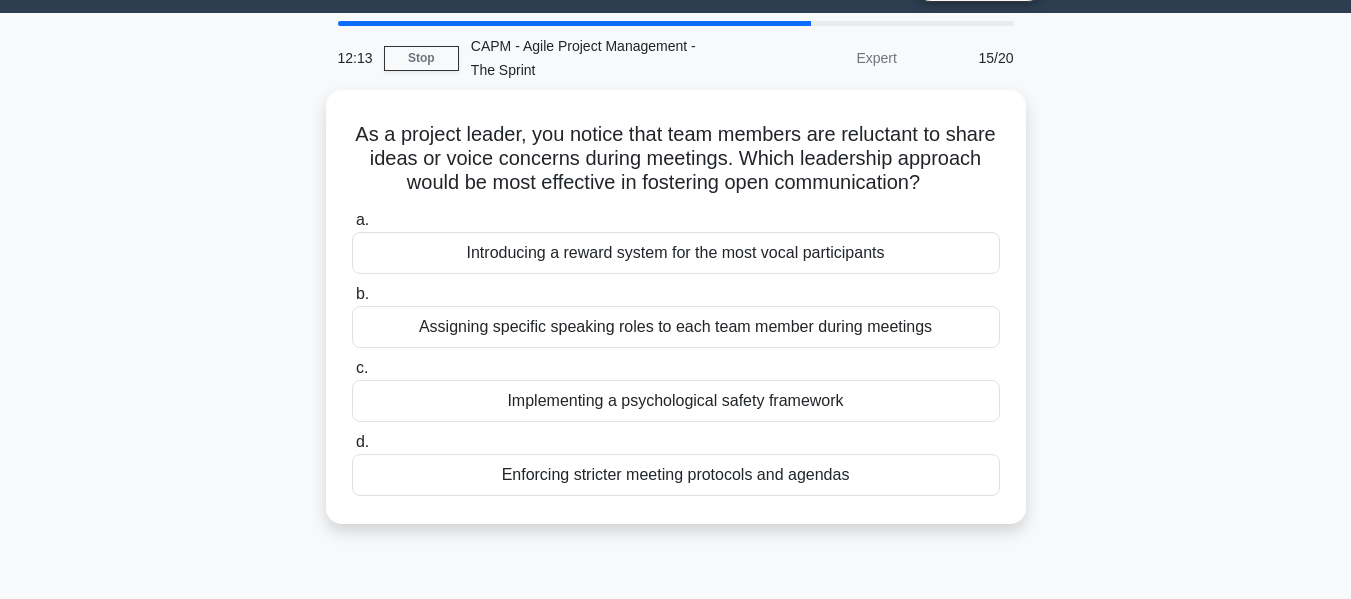 scroll, scrollTop: 49, scrollLeft: 0, axis: vertical 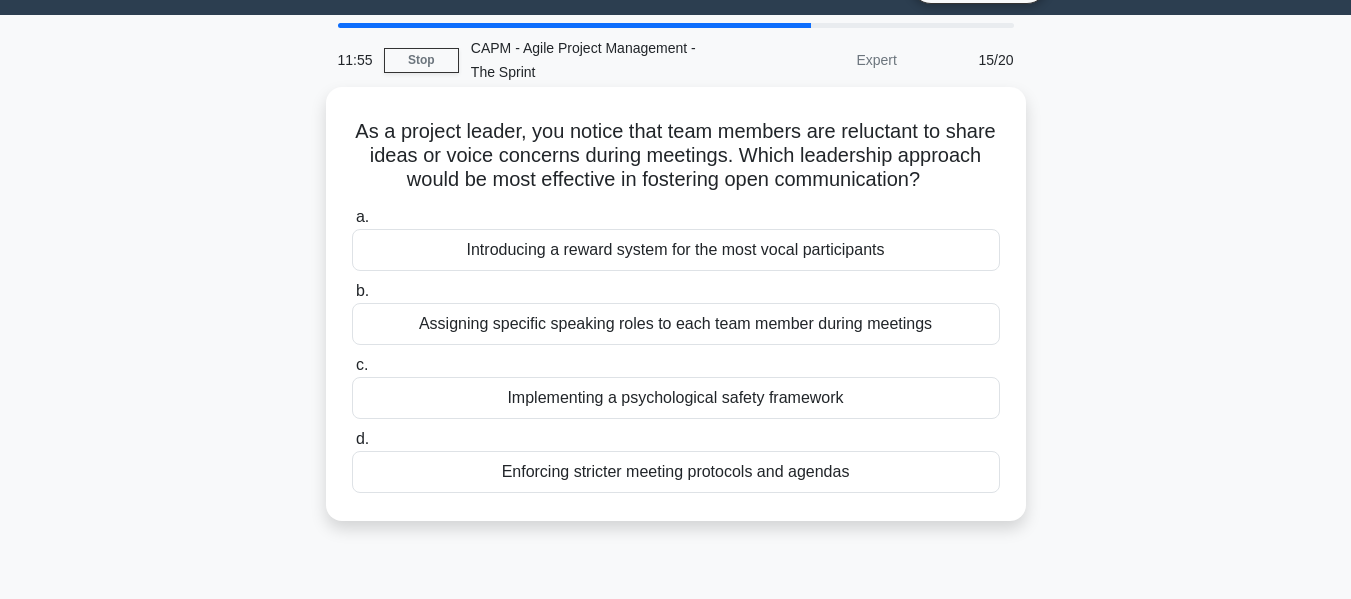 click on "Introducing a reward system for the most vocal participants" at bounding box center (676, 250) 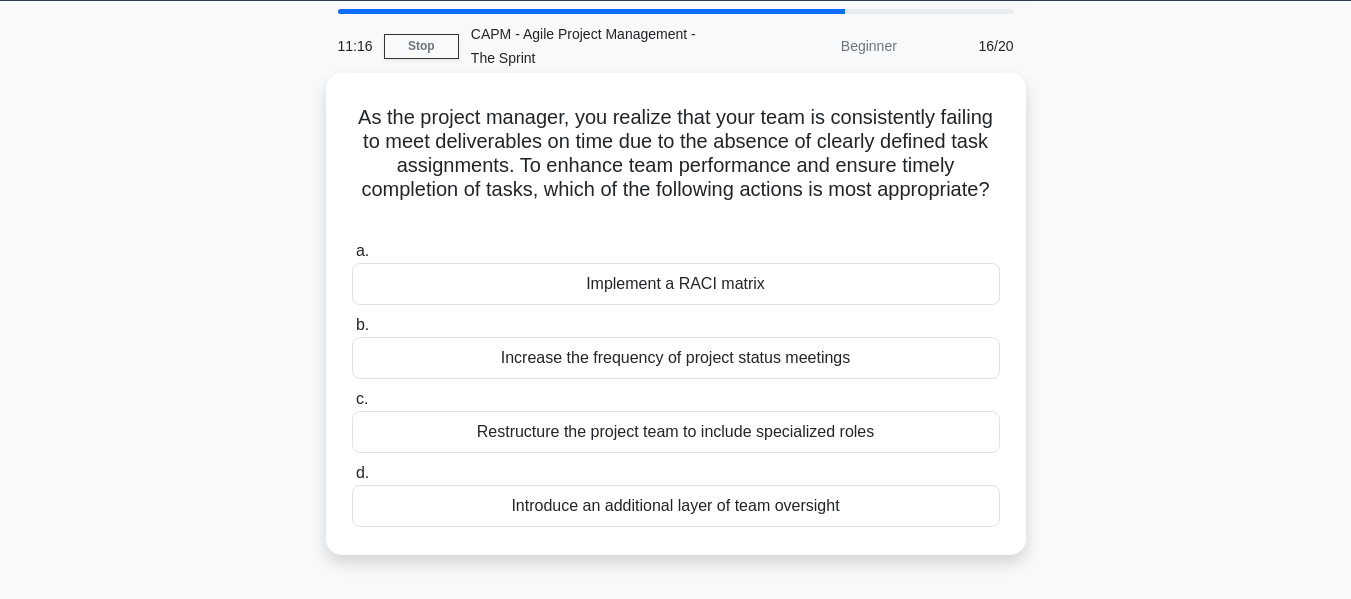 scroll, scrollTop: 67, scrollLeft: 0, axis: vertical 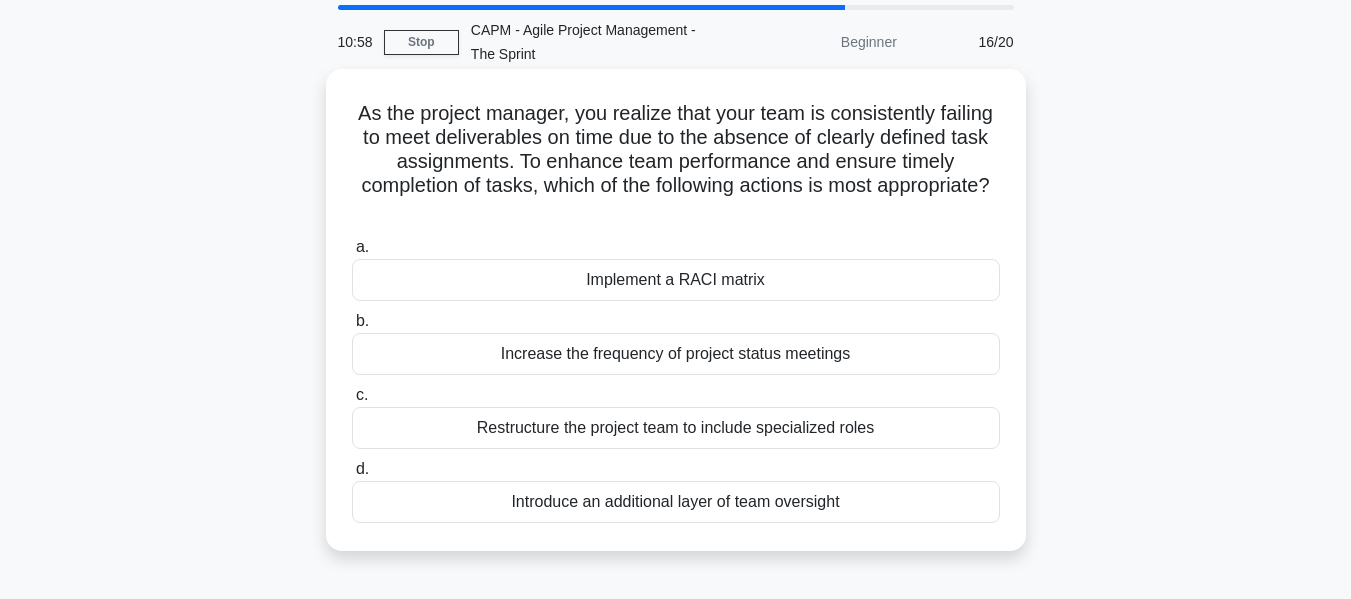 click on "Restructure the project team to include specialized roles" at bounding box center [676, 428] 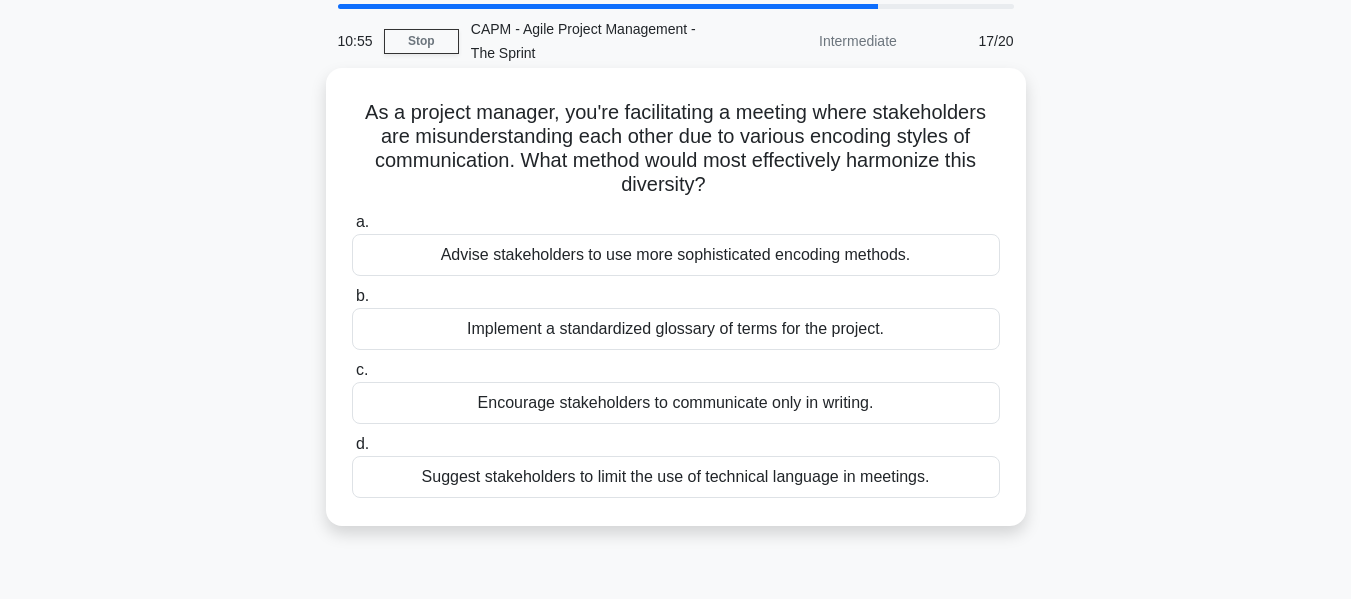 scroll, scrollTop: 72, scrollLeft: 0, axis: vertical 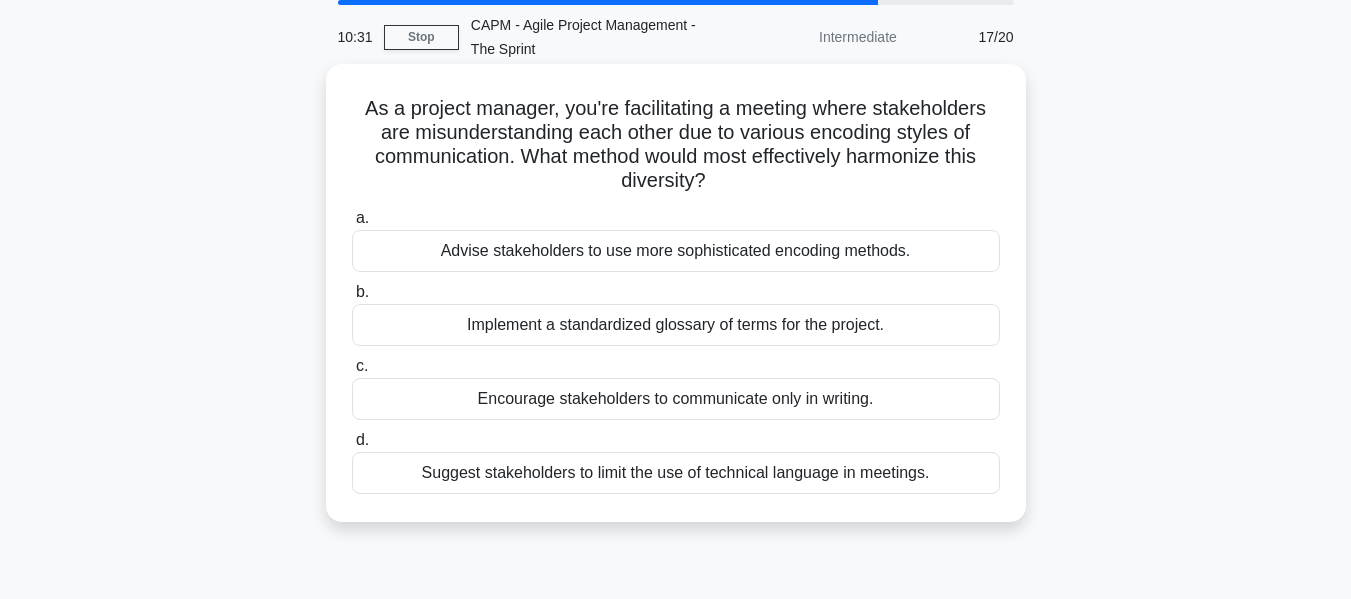 click on "Implement a standardized glossary of terms for the project." at bounding box center [676, 325] 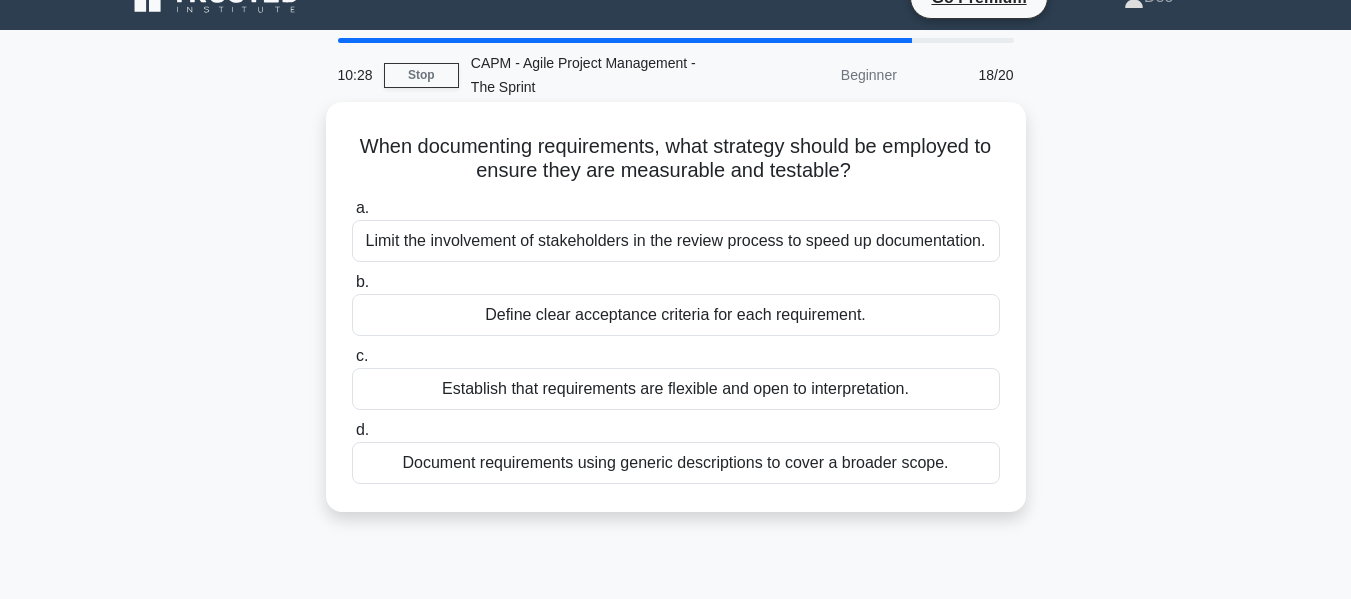 scroll, scrollTop: 39, scrollLeft: 0, axis: vertical 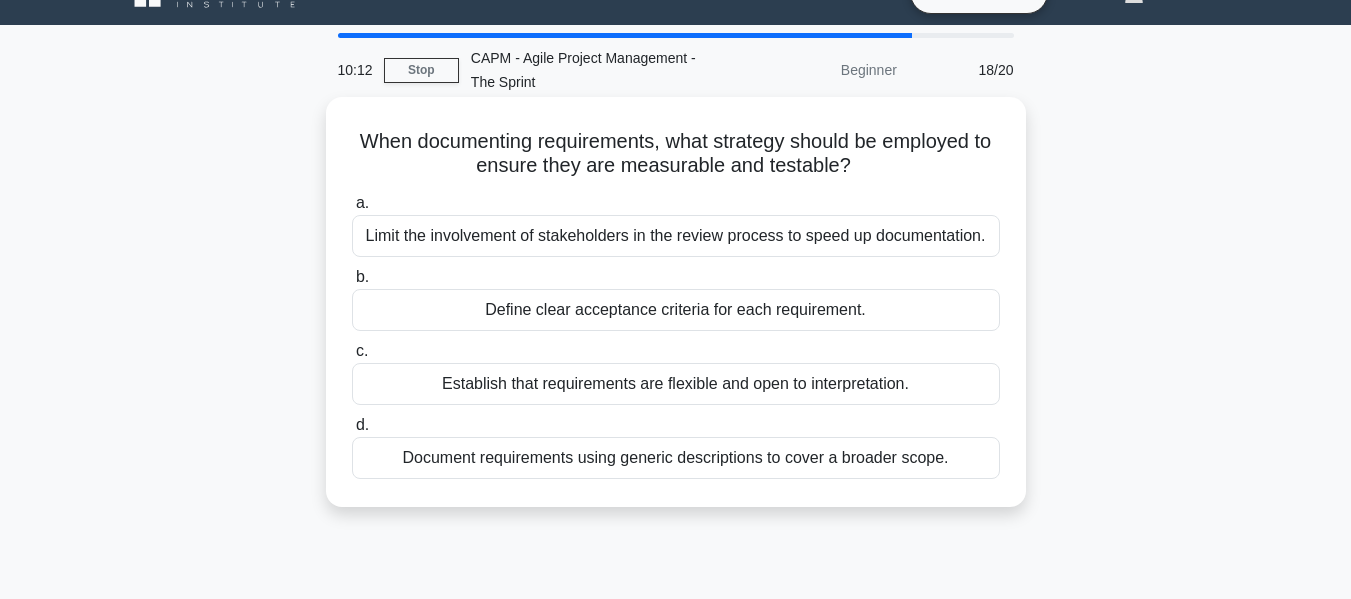 click on "Define clear acceptance criteria for each requirement." at bounding box center (676, 310) 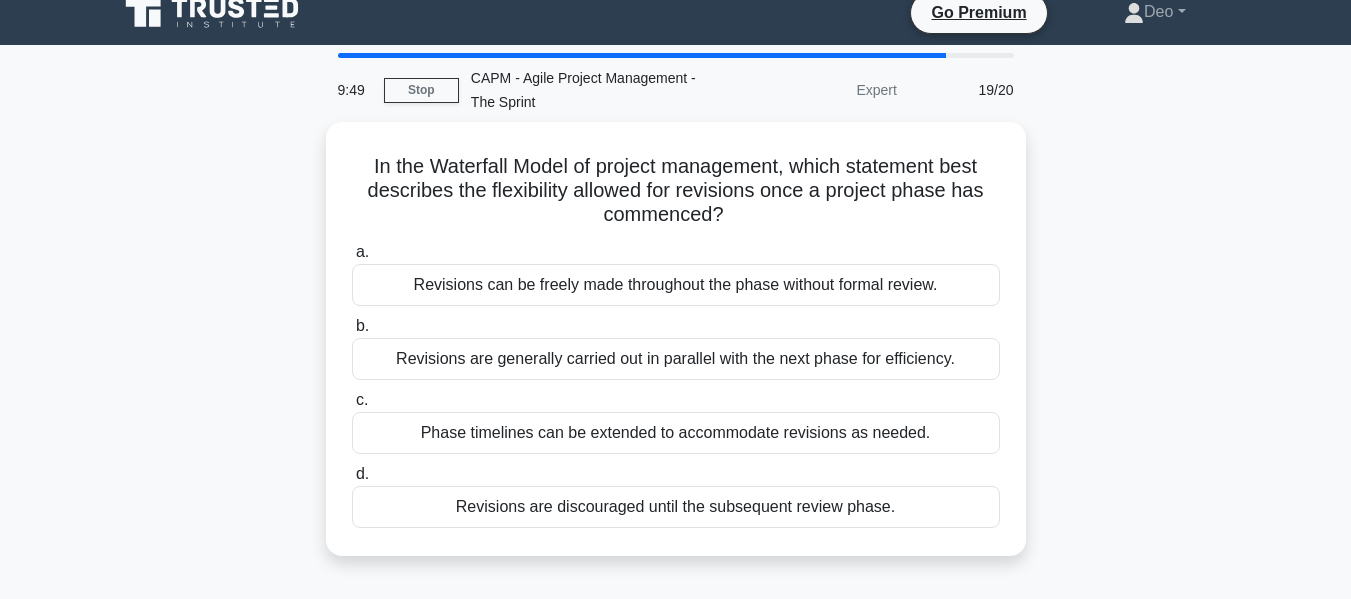 scroll, scrollTop: 18, scrollLeft: 0, axis: vertical 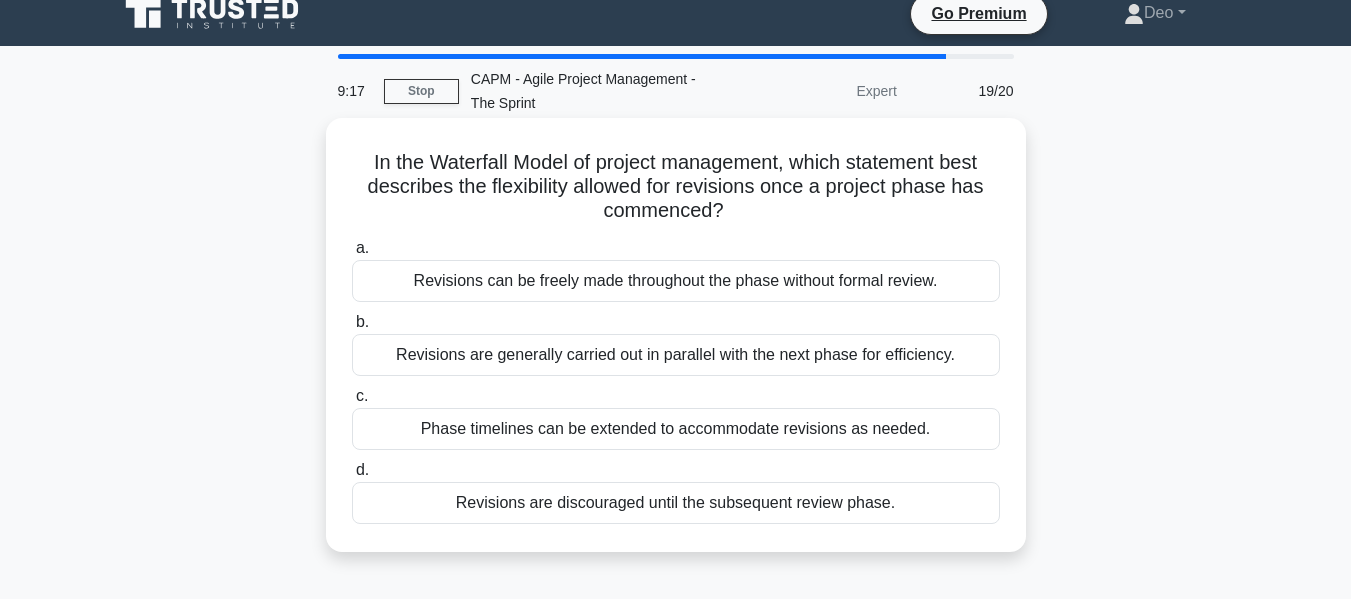 click on "Revisions are generally carried out in parallel with the next phase for efficiency." at bounding box center [676, 355] 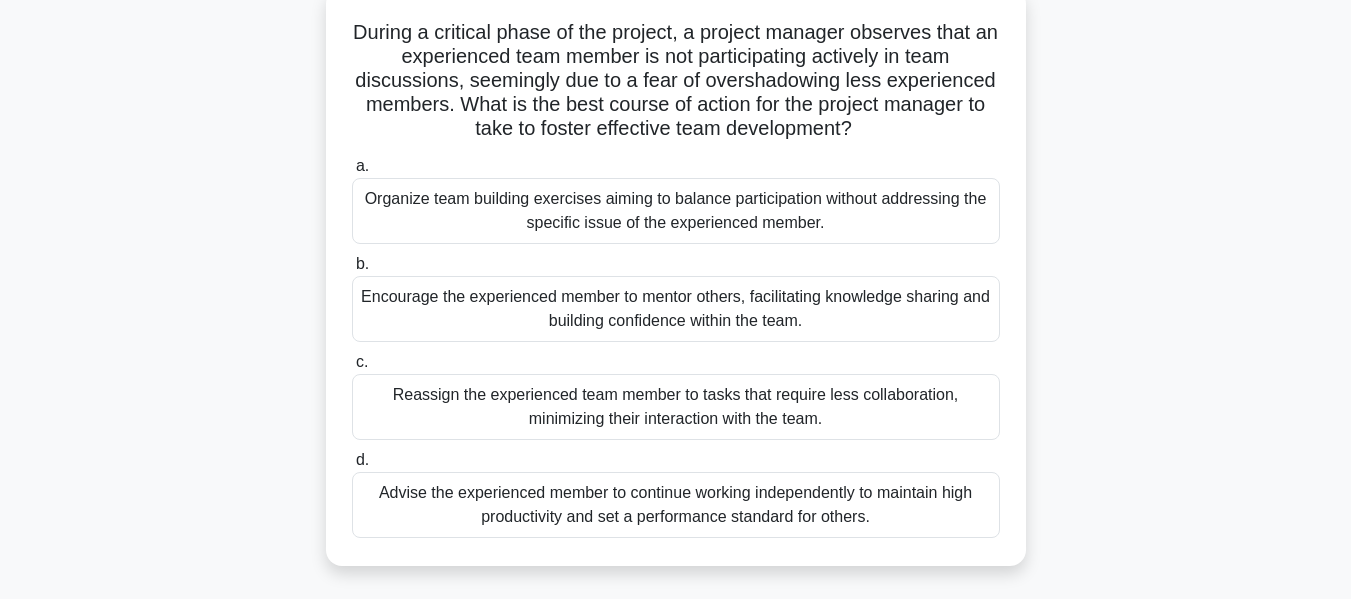scroll, scrollTop: 154, scrollLeft: 0, axis: vertical 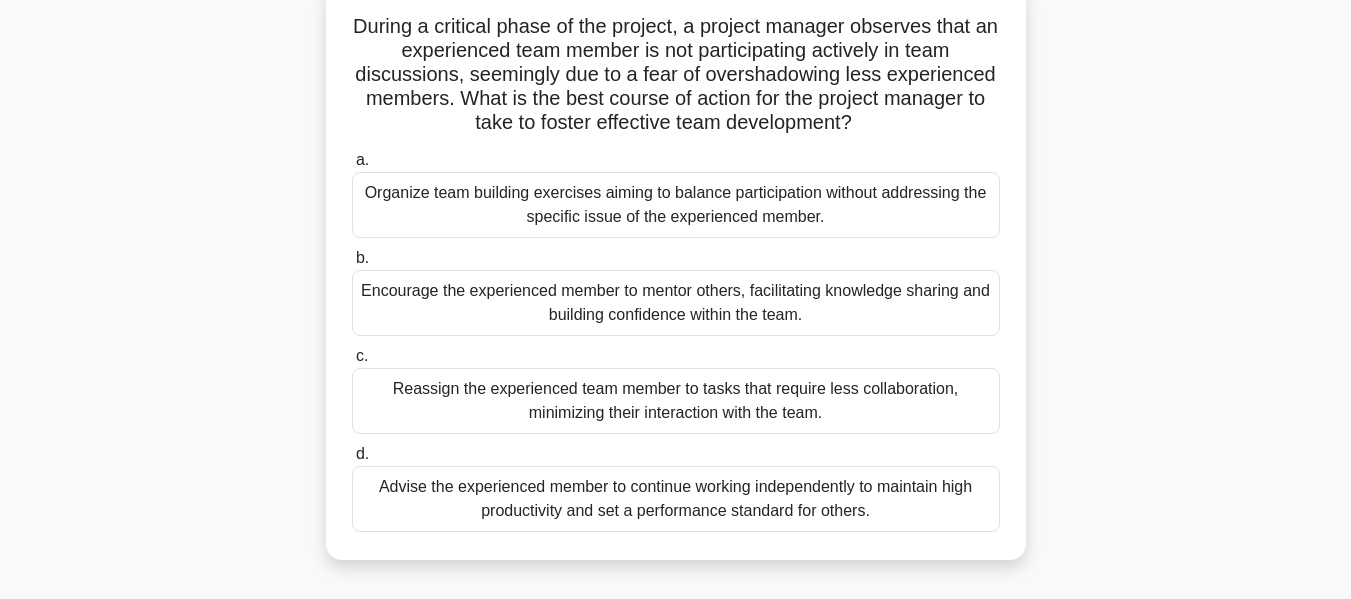 click on "Encourage the experienced member to mentor others, facilitating knowledge sharing and building confidence within the team." at bounding box center [676, 303] 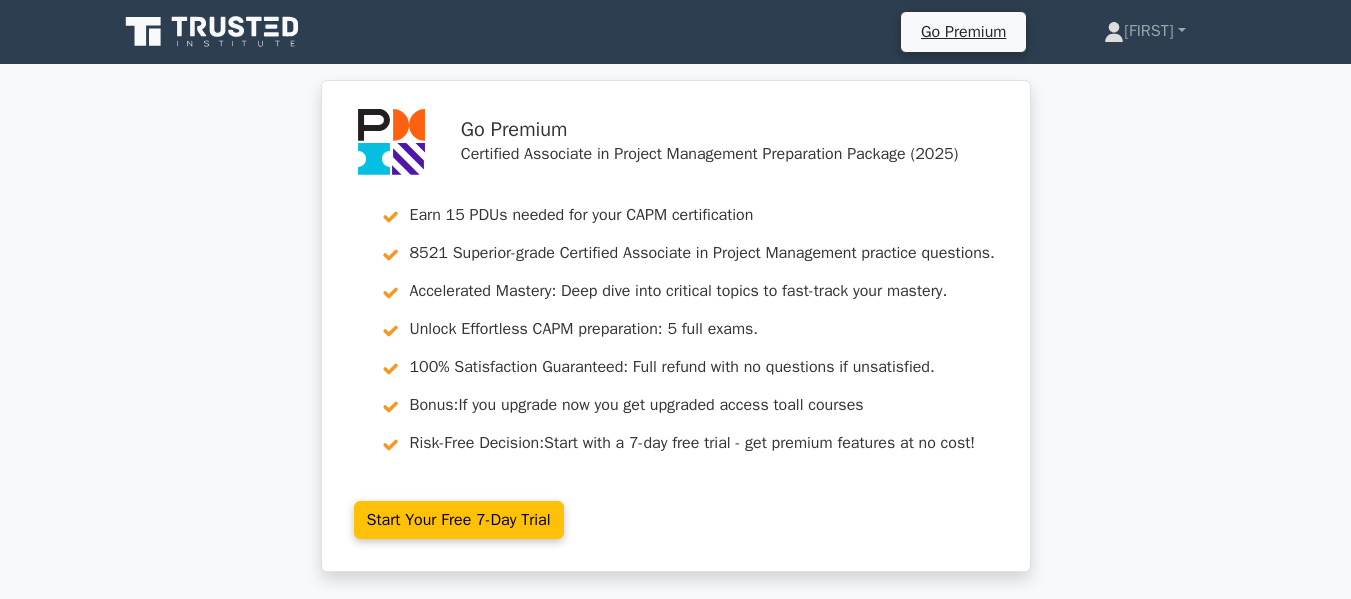 scroll, scrollTop: 253, scrollLeft: 0, axis: vertical 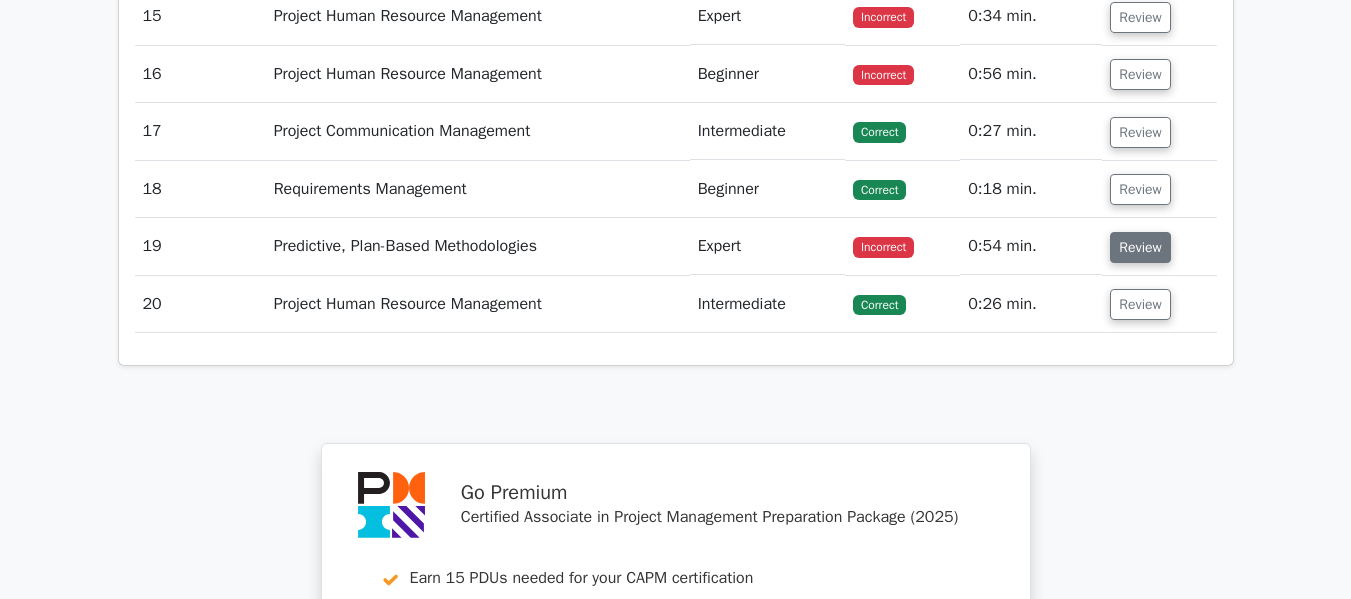 click on "Review" at bounding box center [1140, 247] 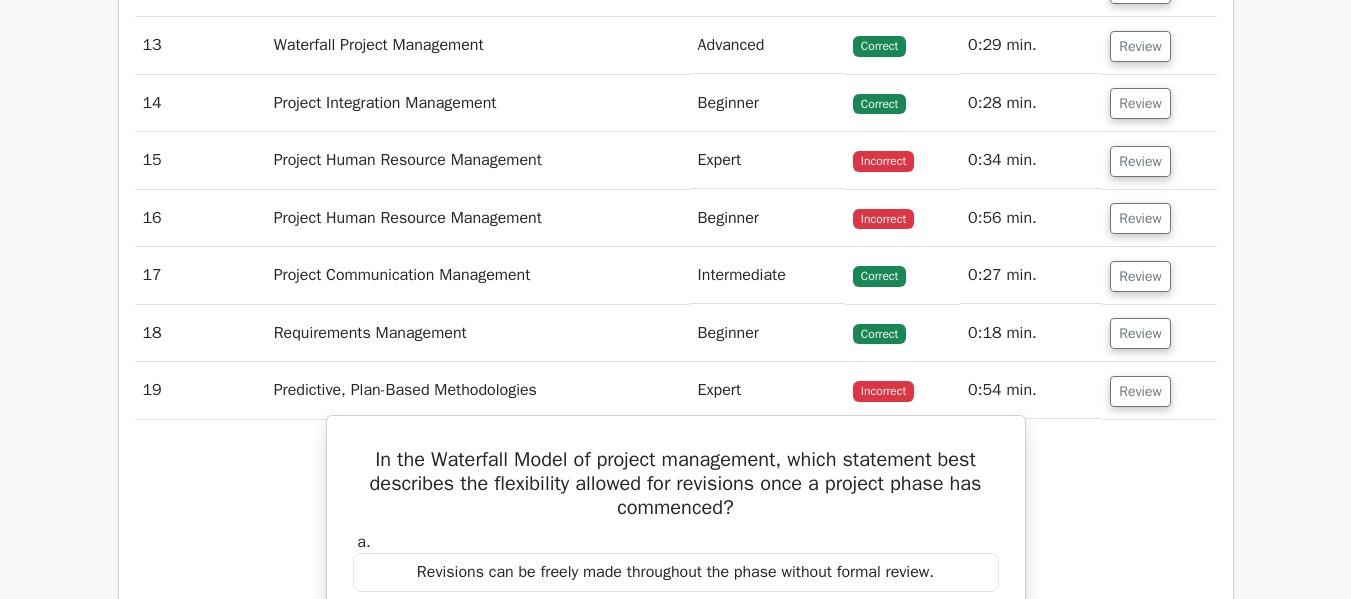 scroll, scrollTop: 3442, scrollLeft: 0, axis: vertical 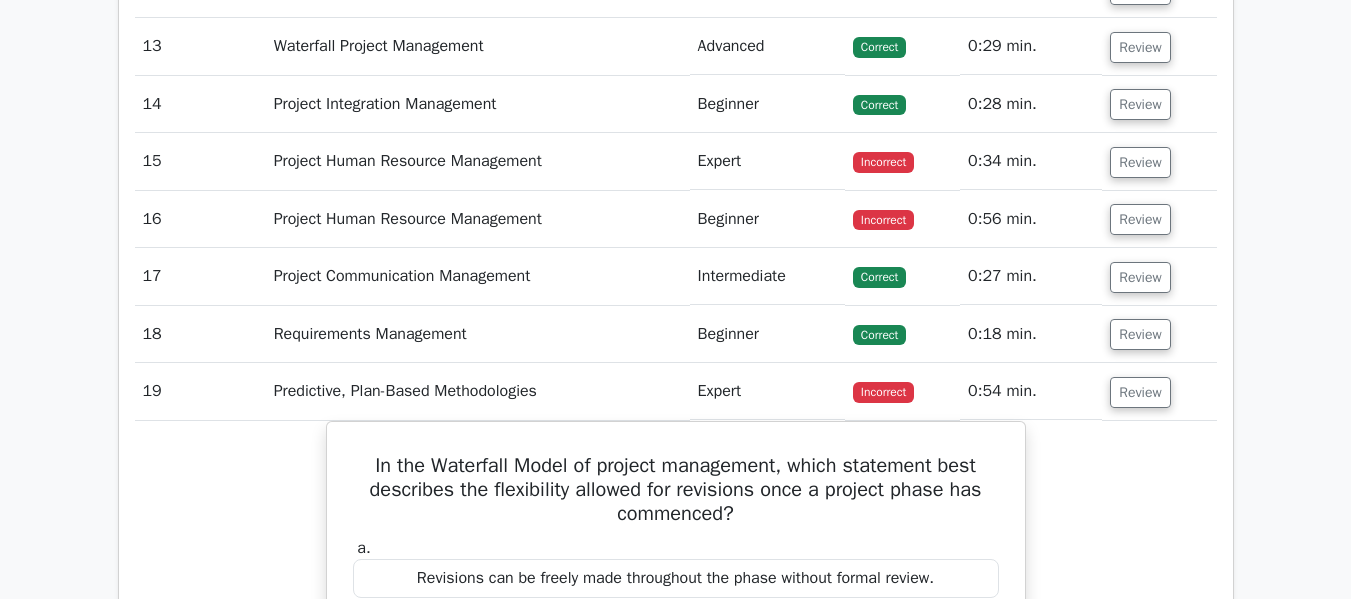 click on "Review" at bounding box center [1159, 219] 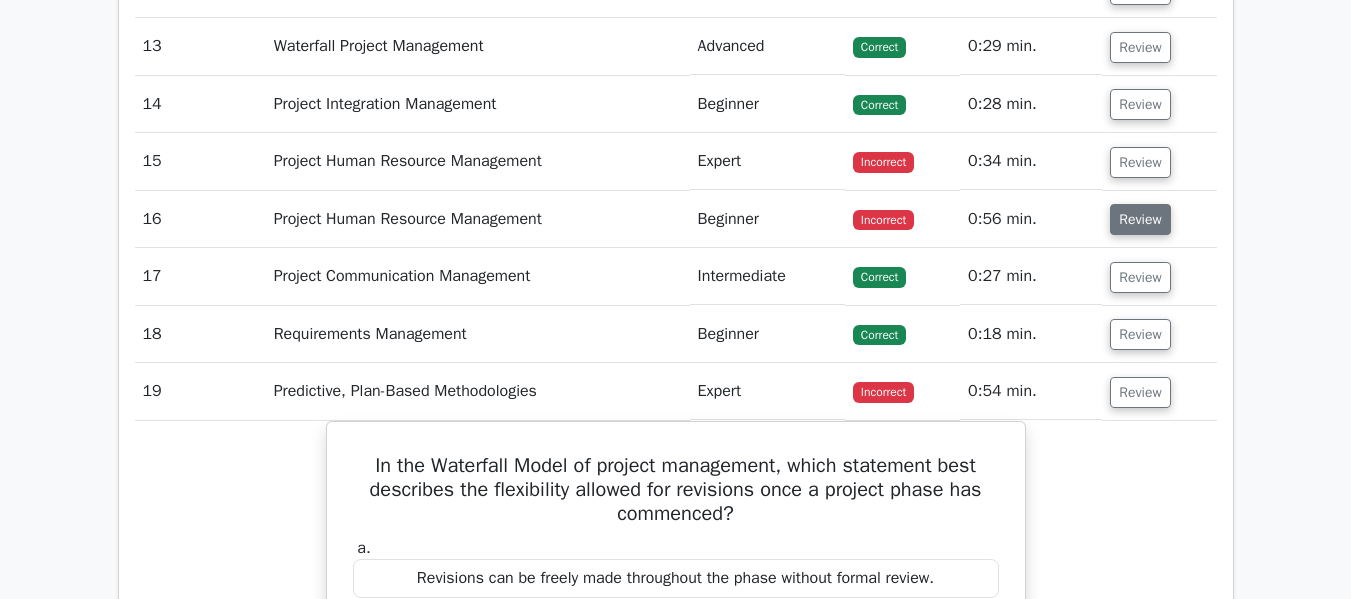 click on "Review" at bounding box center (1140, 219) 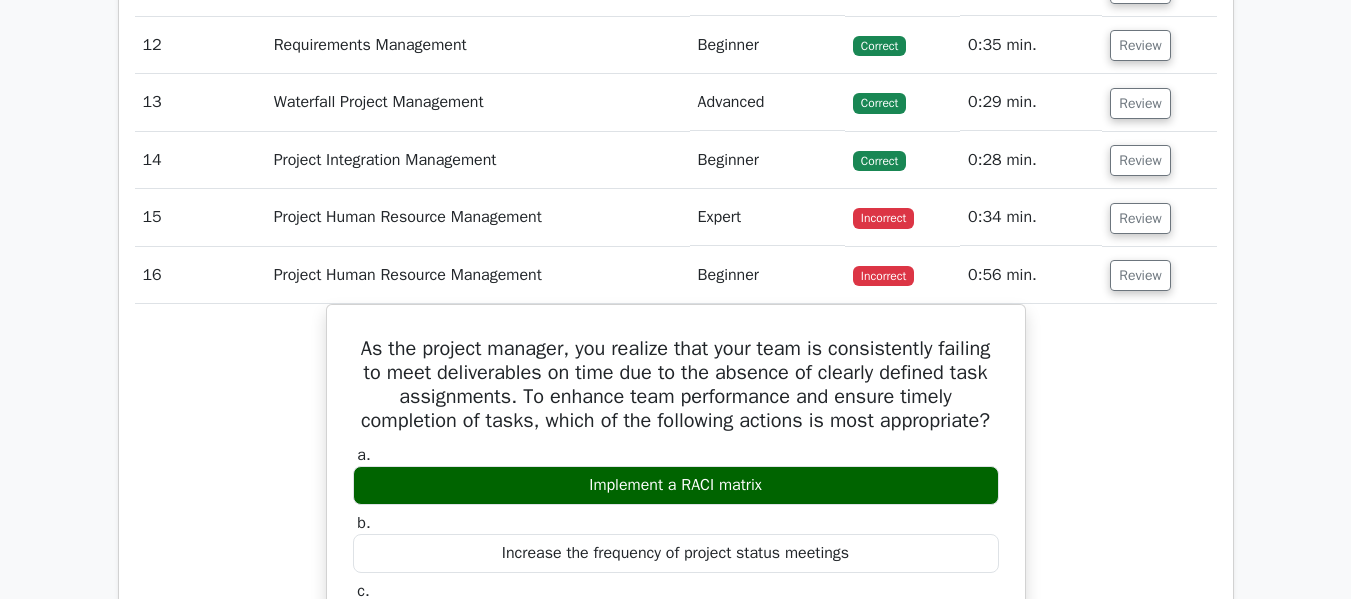 scroll, scrollTop: 3384, scrollLeft: 0, axis: vertical 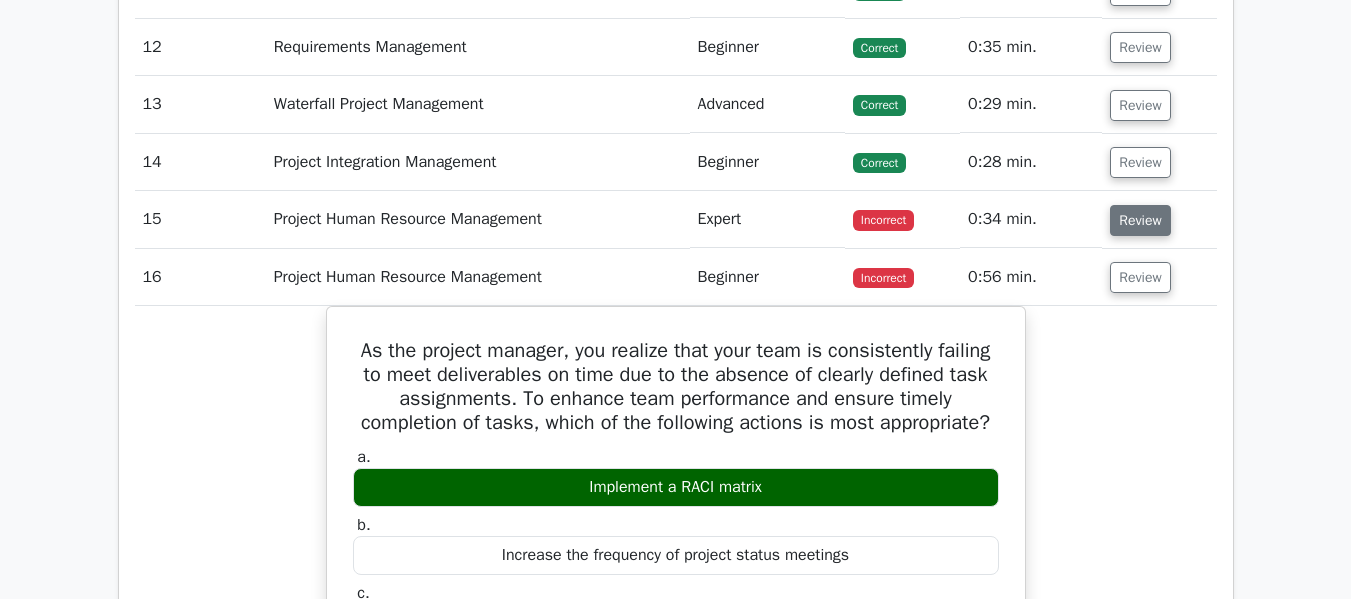 click on "Review" at bounding box center [1140, 220] 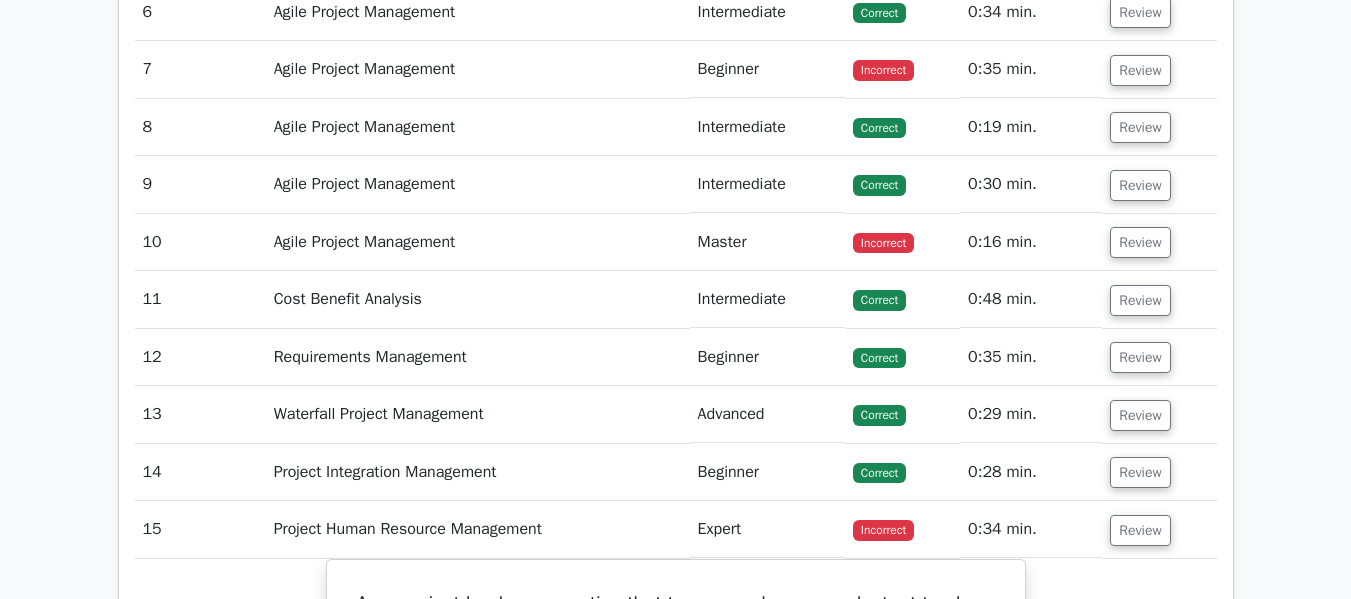 scroll, scrollTop: 3070, scrollLeft: 0, axis: vertical 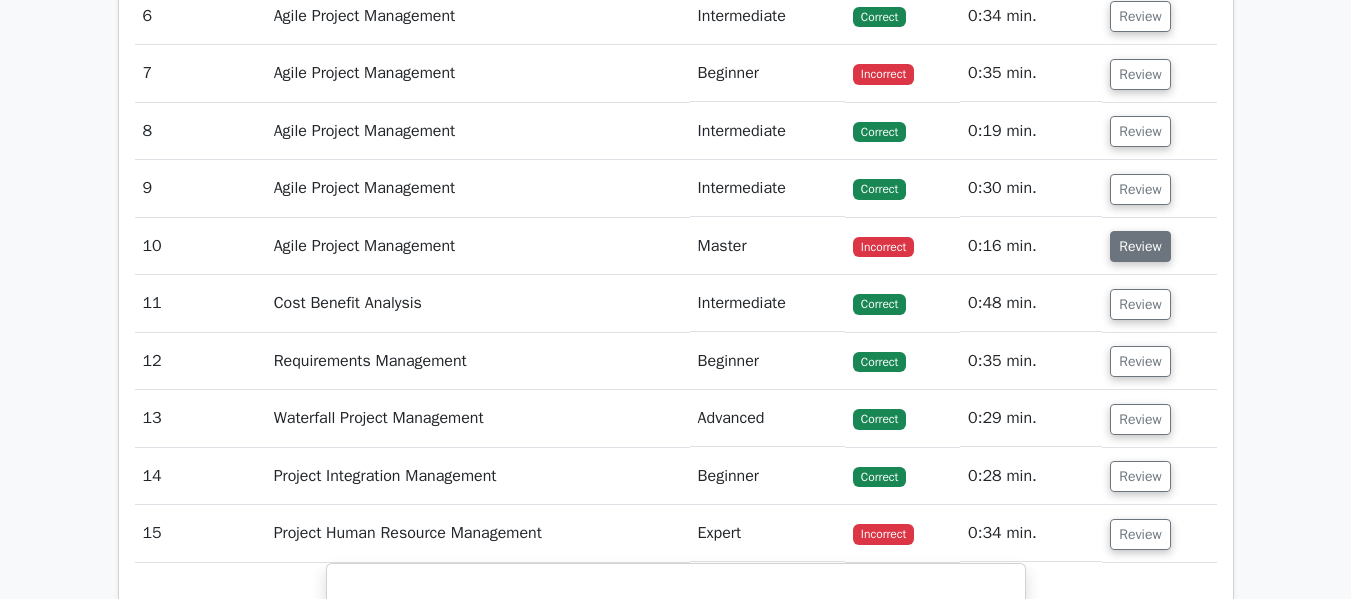 click on "Review" at bounding box center [1140, 246] 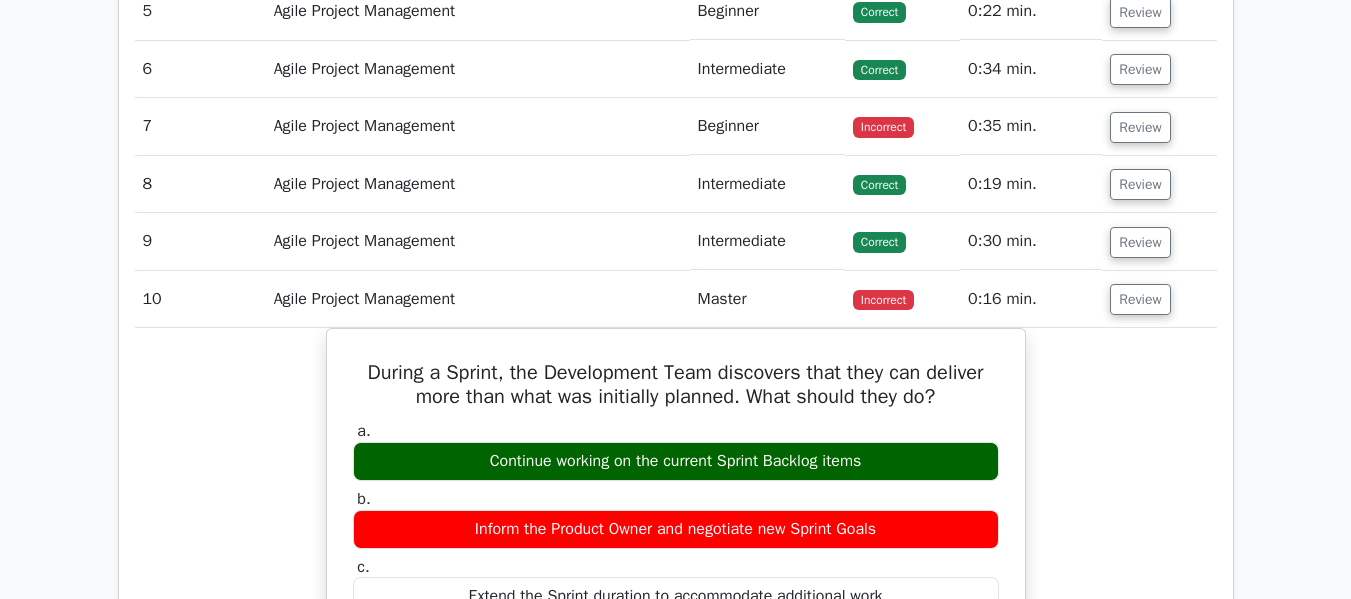 scroll, scrollTop: 3016, scrollLeft: 0, axis: vertical 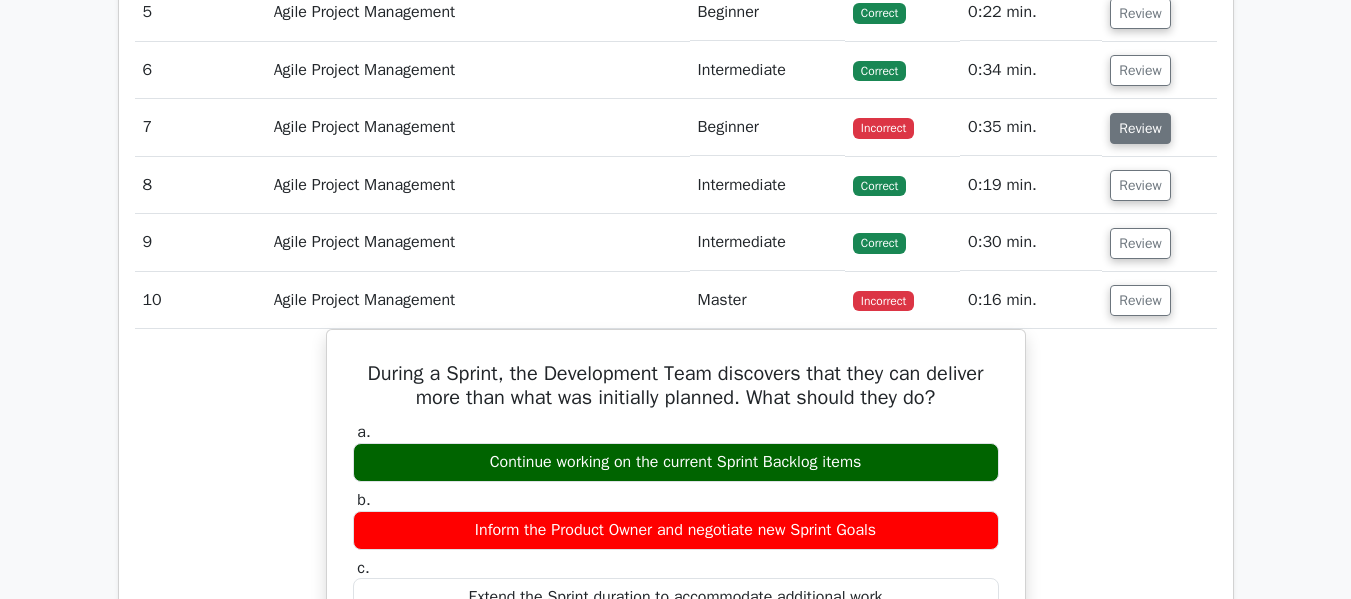 click on "Review" at bounding box center [1140, 128] 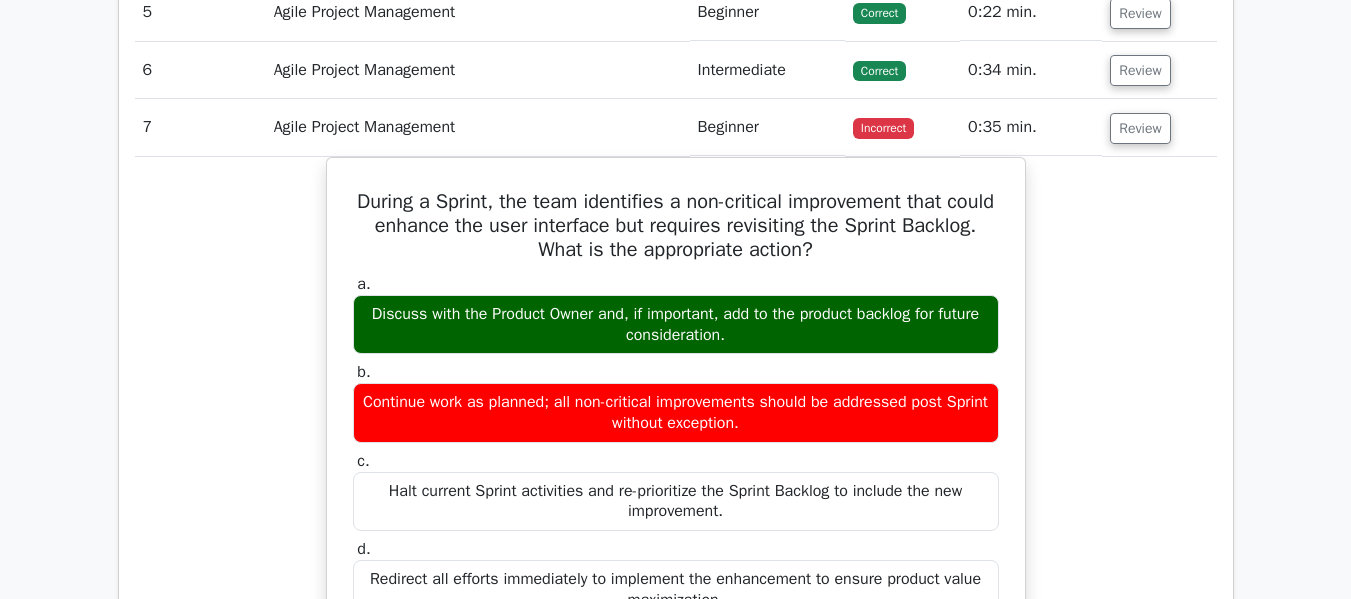 click on "During a Sprint, the team identifies a non-critical improvement that could enhance the user interface but requires revisiting the Sprint Backlog. What is the appropriate action?
a.
Discuss with the Product Owner and, if important, add to the product backlog for future consideration.
b.
c. d." at bounding box center [676, 626] 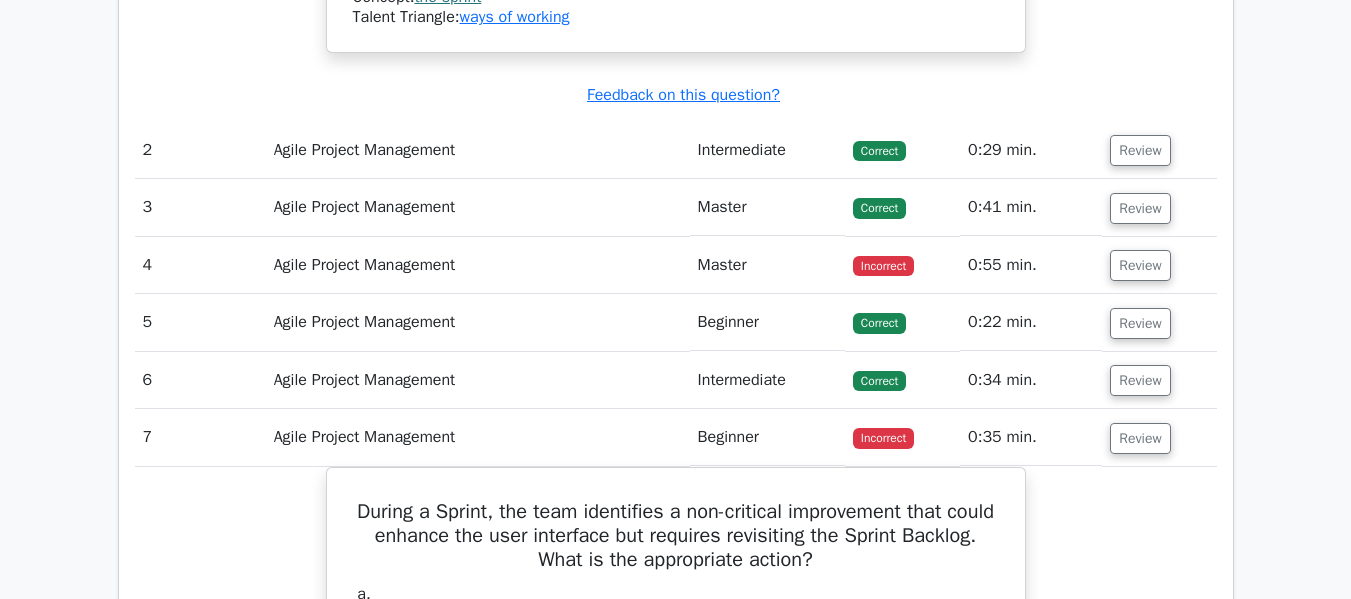 scroll, scrollTop: 2715, scrollLeft: 0, axis: vertical 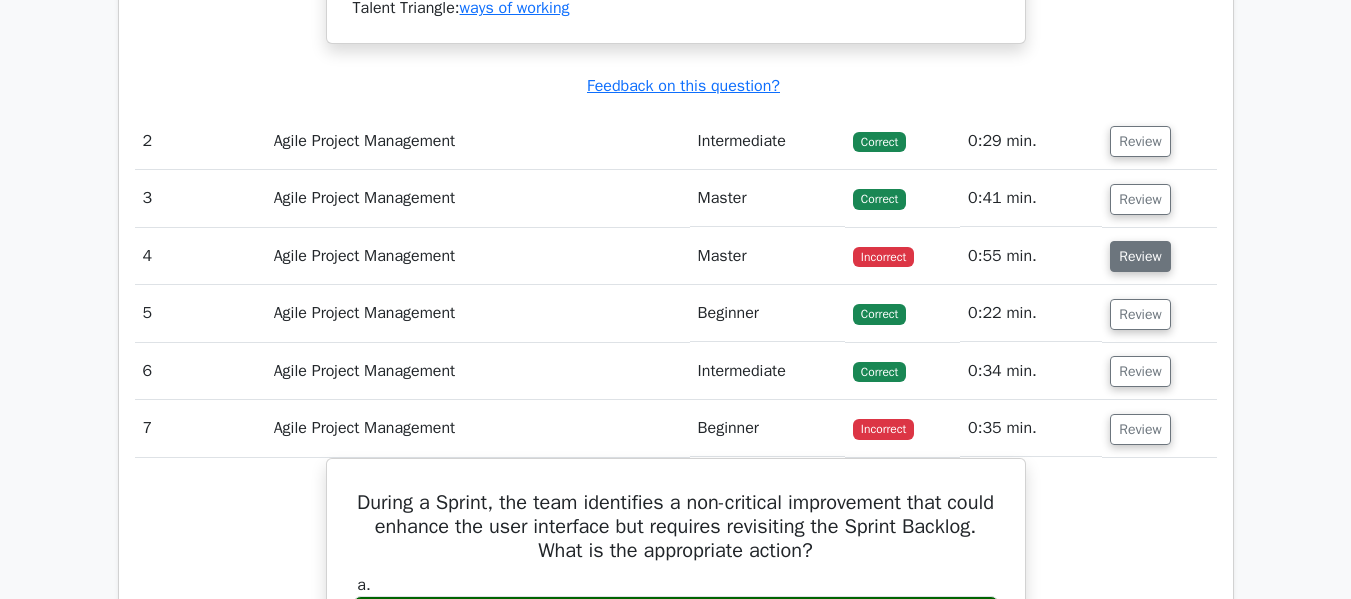 click on "Review" at bounding box center (1140, 256) 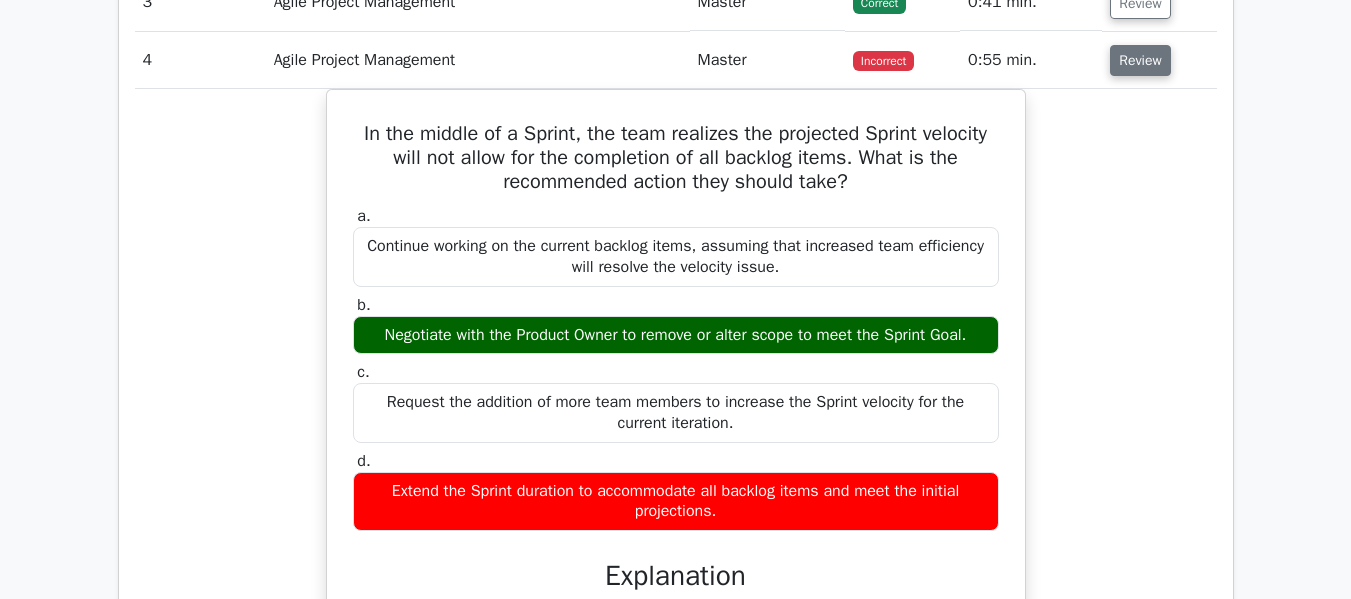 scroll, scrollTop: 2912, scrollLeft: 0, axis: vertical 